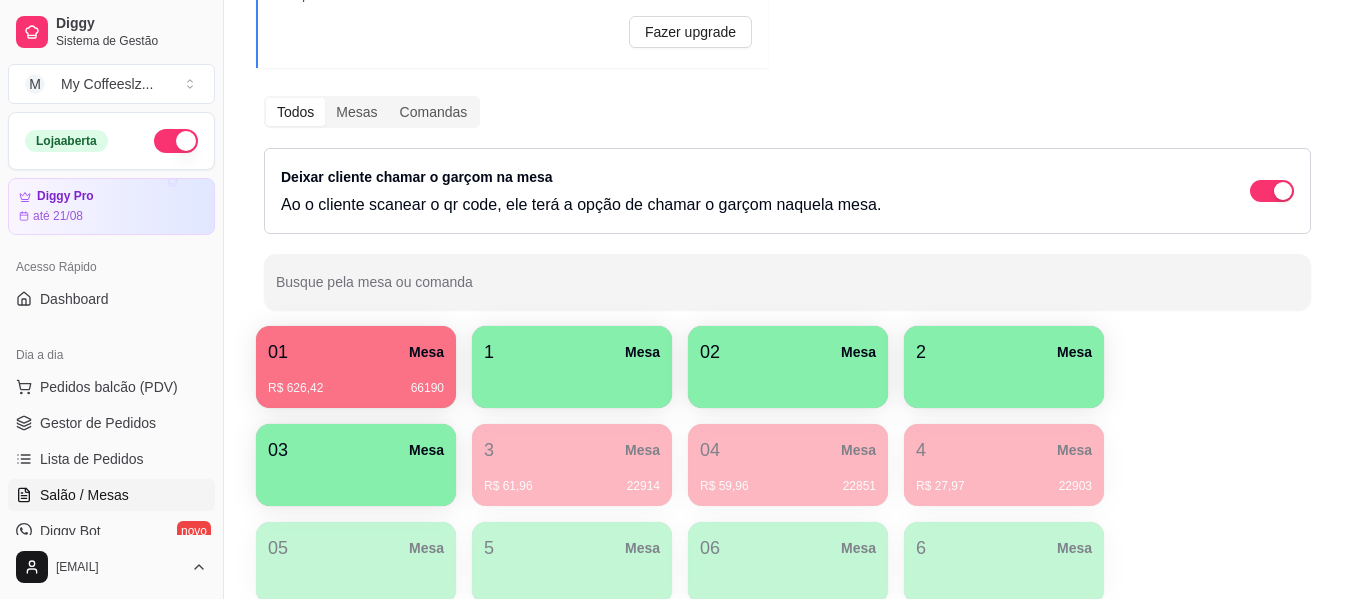 scroll, scrollTop: 200, scrollLeft: 0, axis: vertical 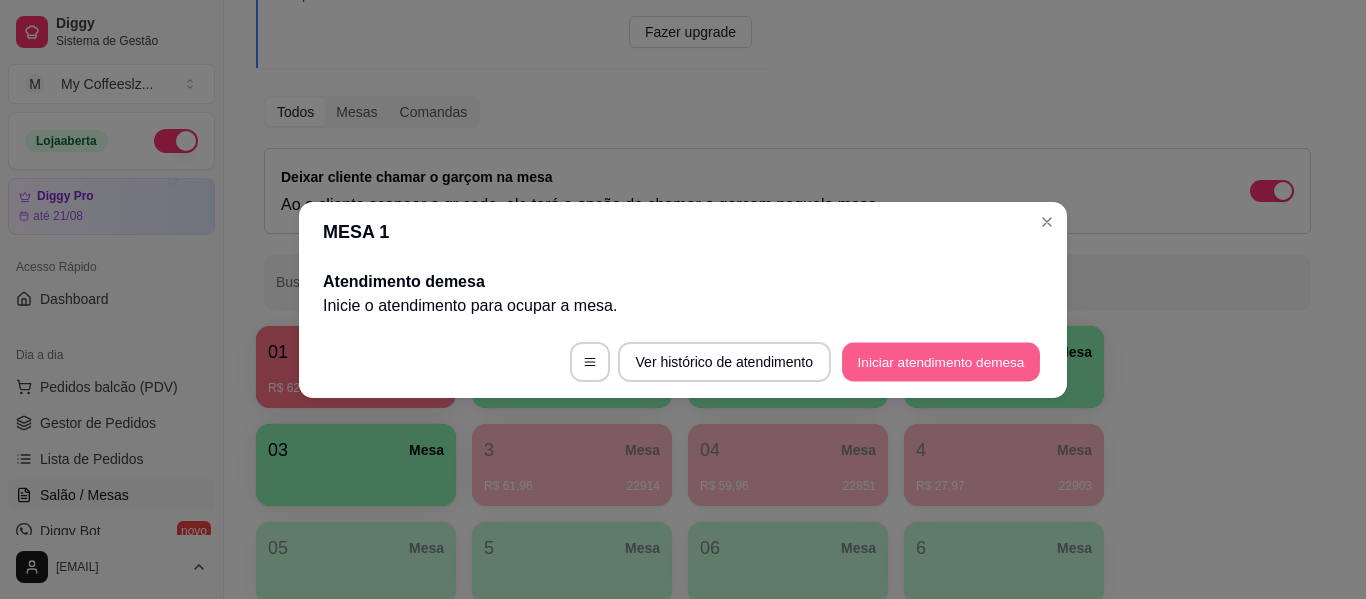 click on "Iniciar atendimento de  mesa" at bounding box center [941, 361] 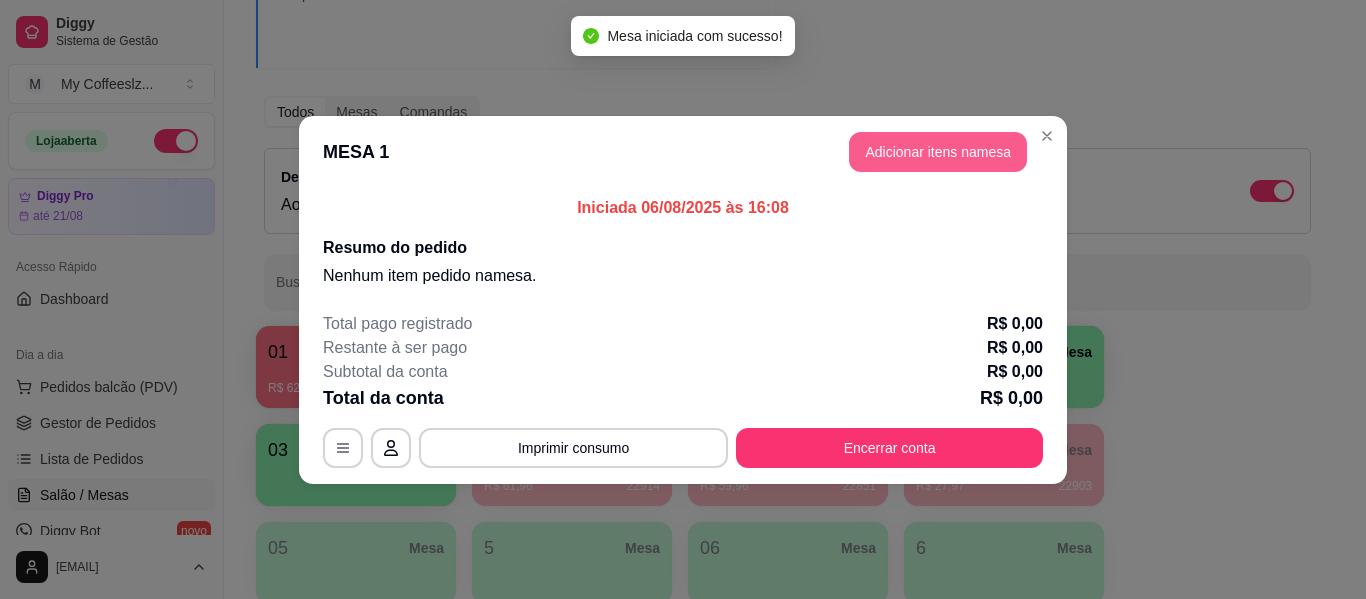 click on "Adicionar itens na  mesa" at bounding box center [938, 152] 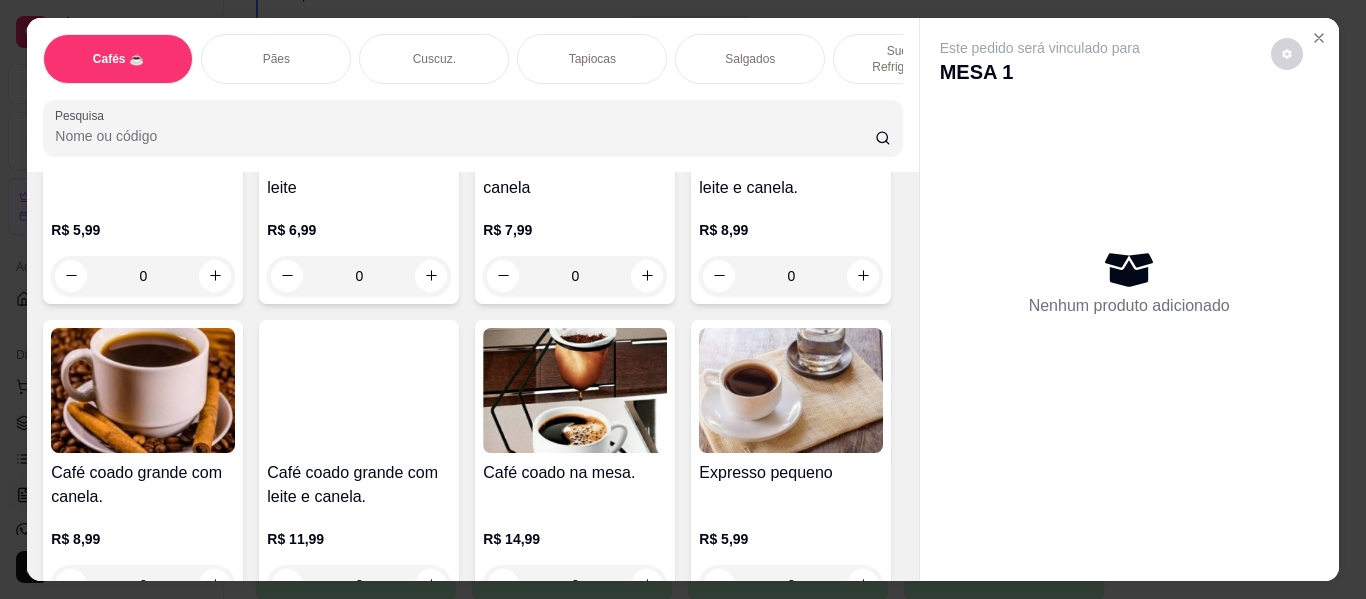 scroll, scrollTop: 700, scrollLeft: 0, axis: vertical 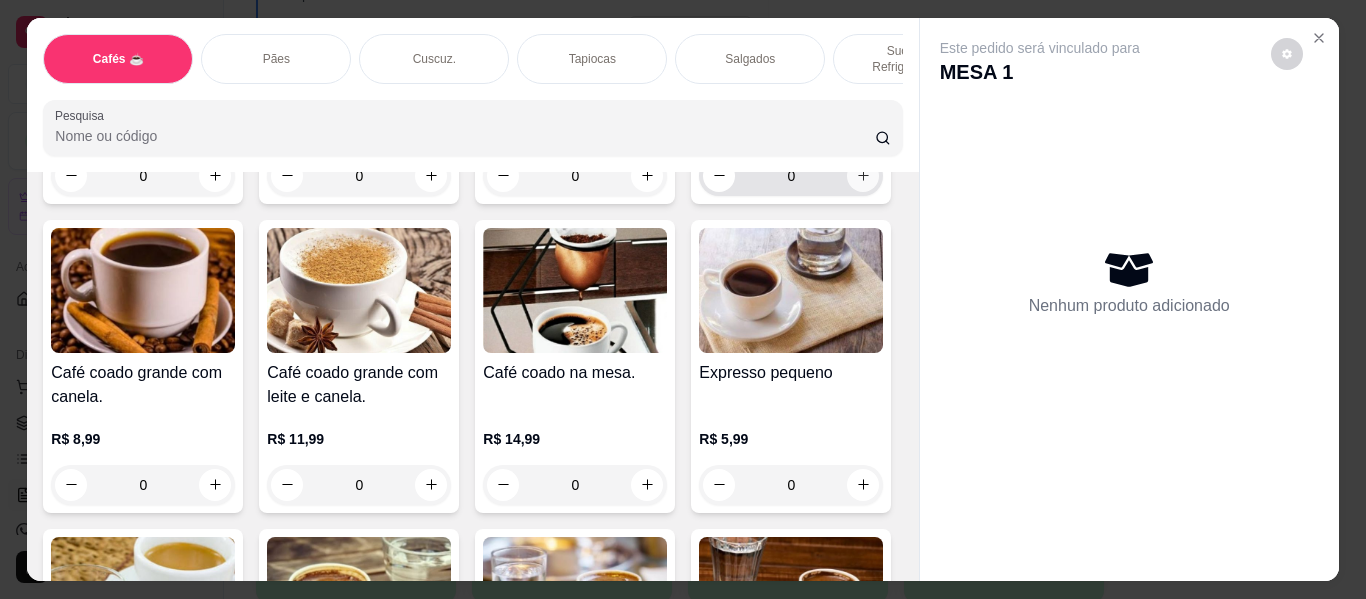 click 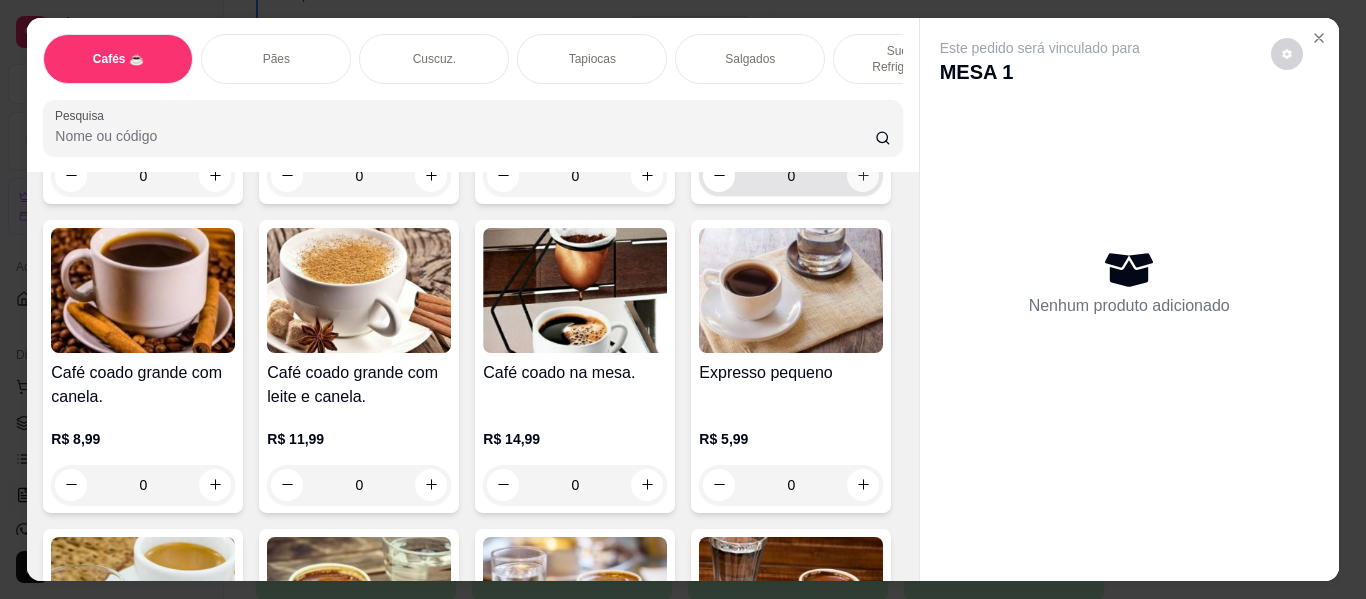 type on "1" 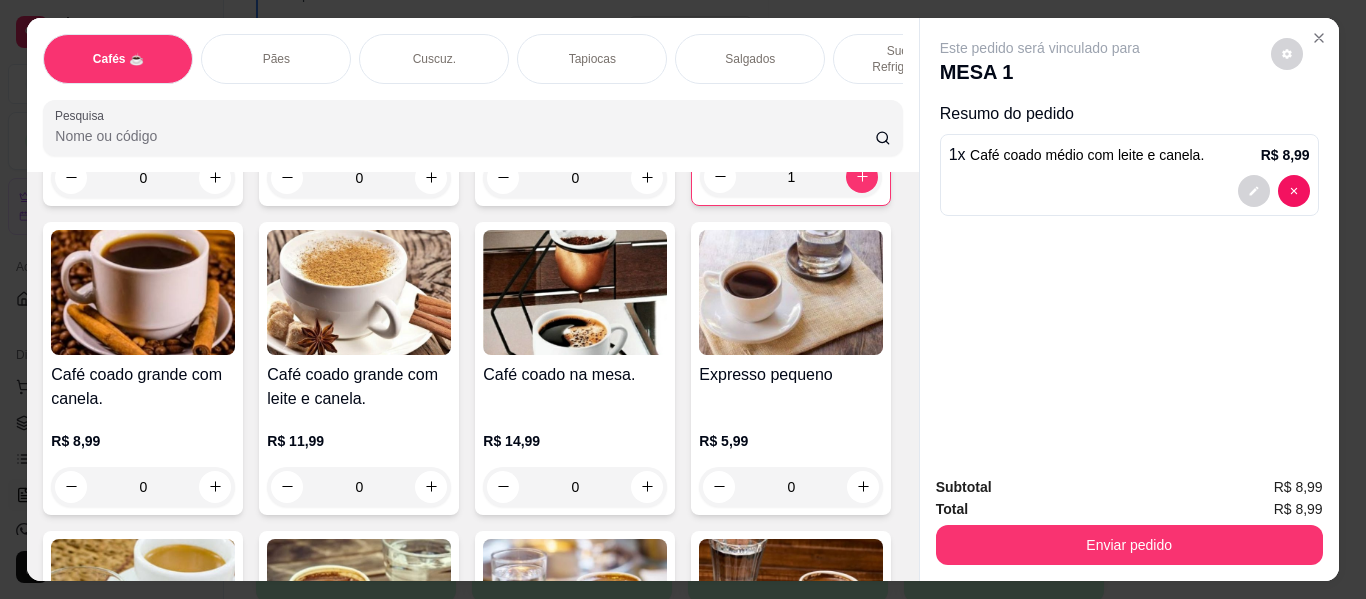 click on "Sucos e Refrigerantes" at bounding box center (908, 59) 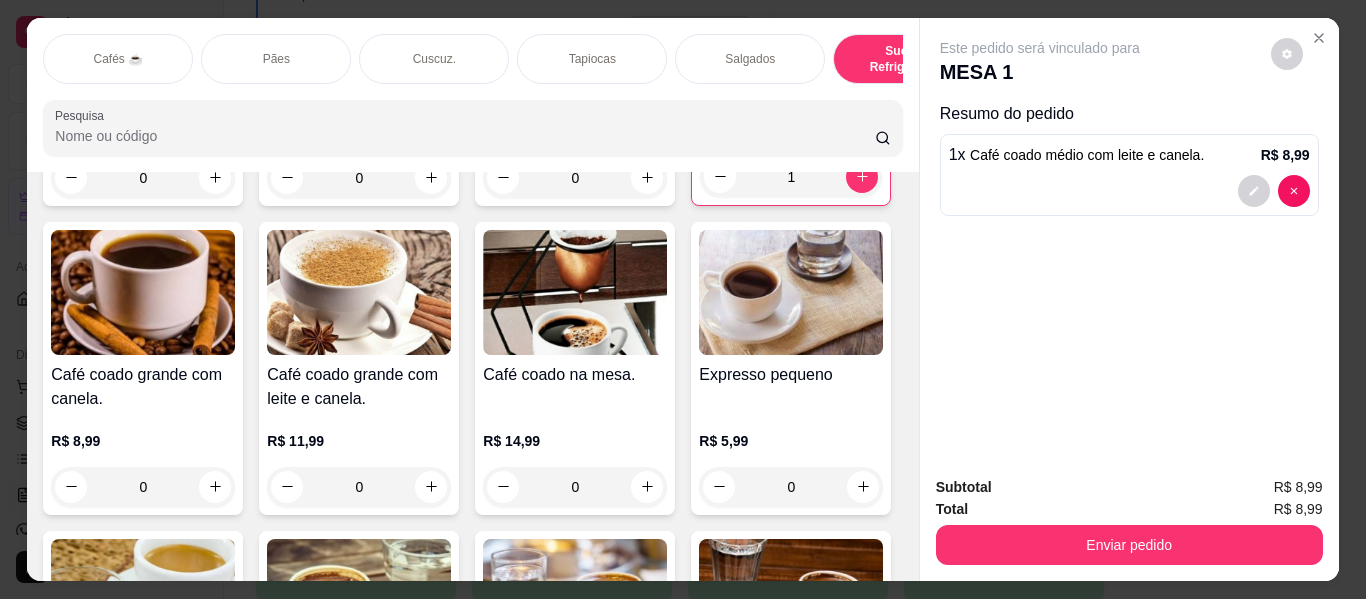 scroll, scrollTop: 9205, scrollLeft: 0, axis: vertical 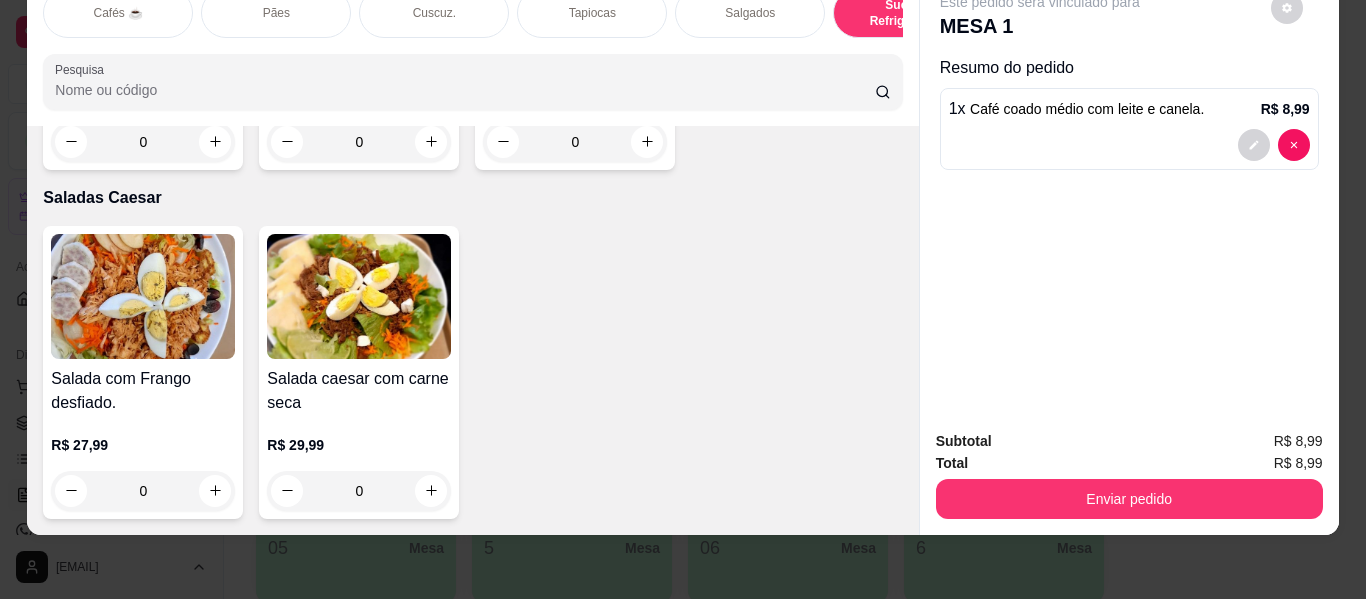 click 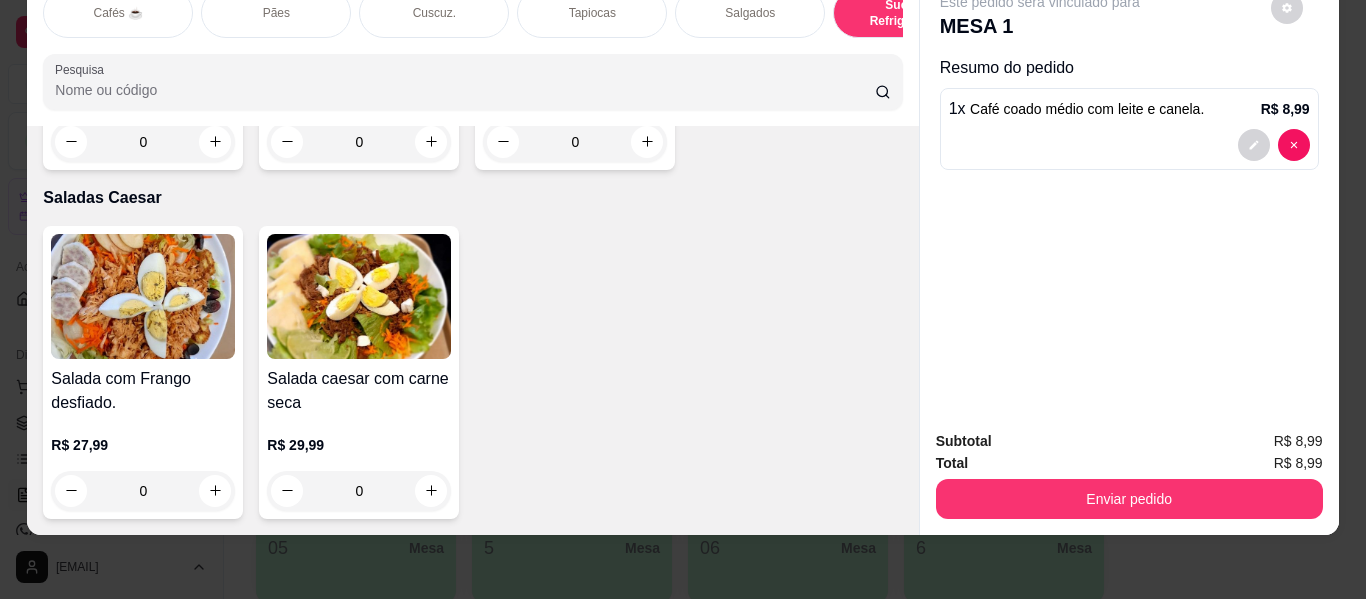 type on "1" 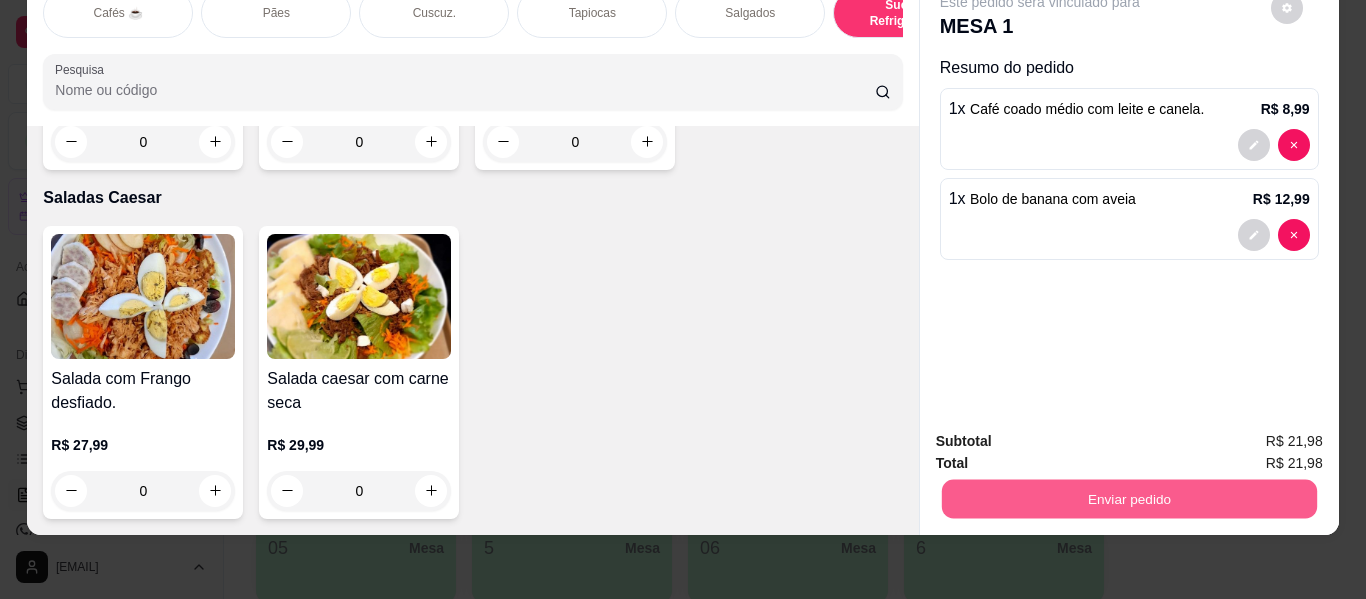 click on "Enviar pedido" at bounding box center (1128, 499) 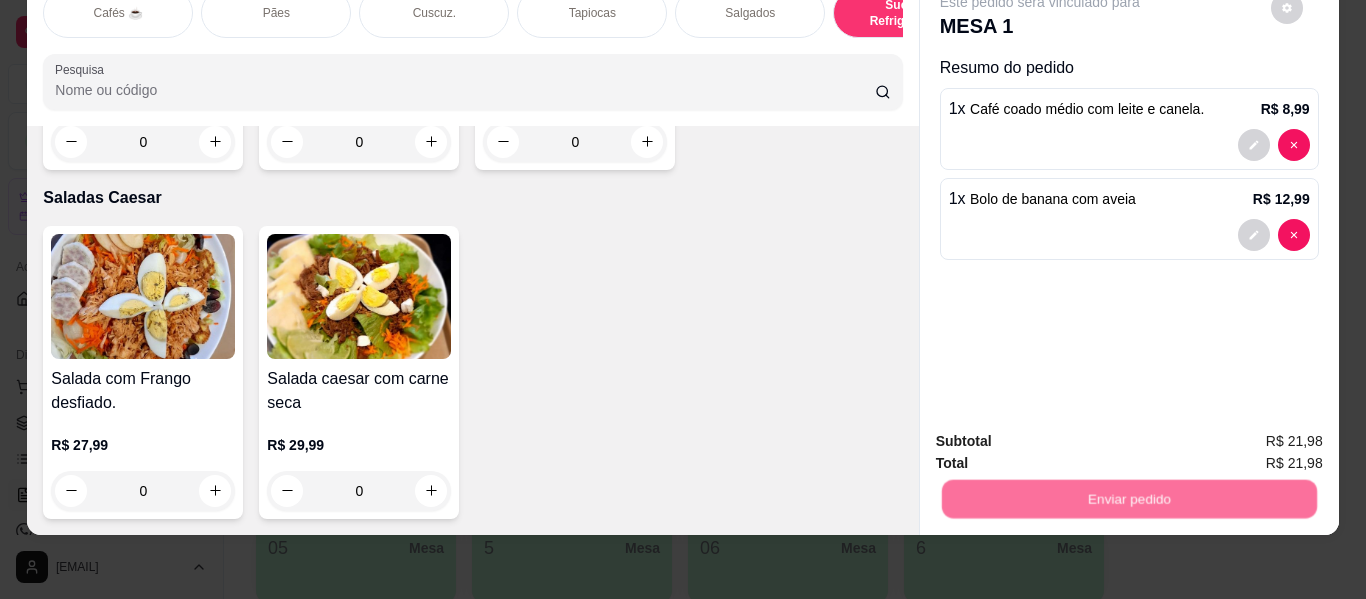 click on "Não registrar e enviar pedido" at bounding box center [1063, 435] 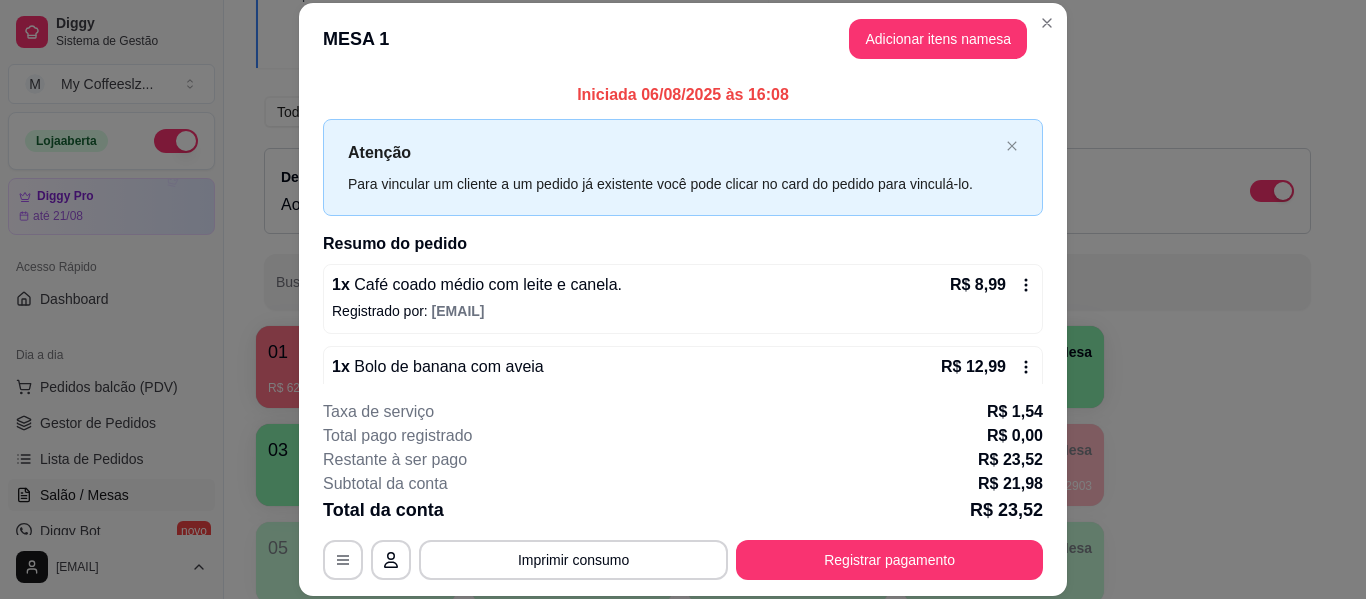 click on "**********" at bounding box center (683, 490) 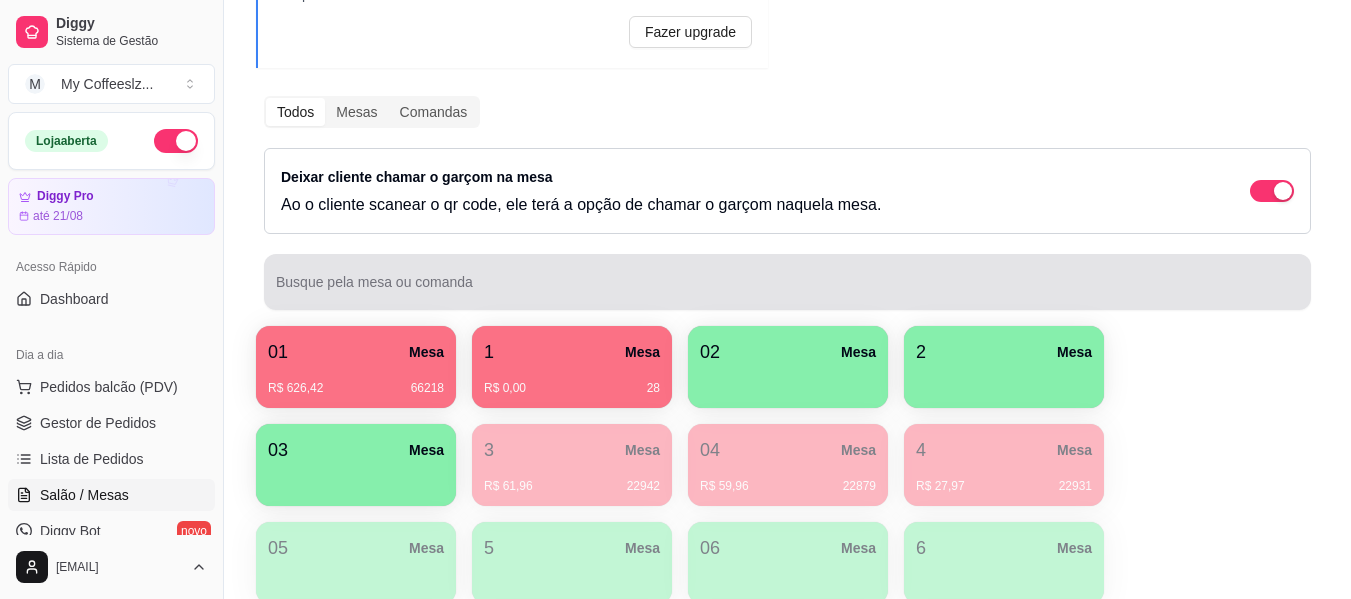 click at bounding box center (787, 282) 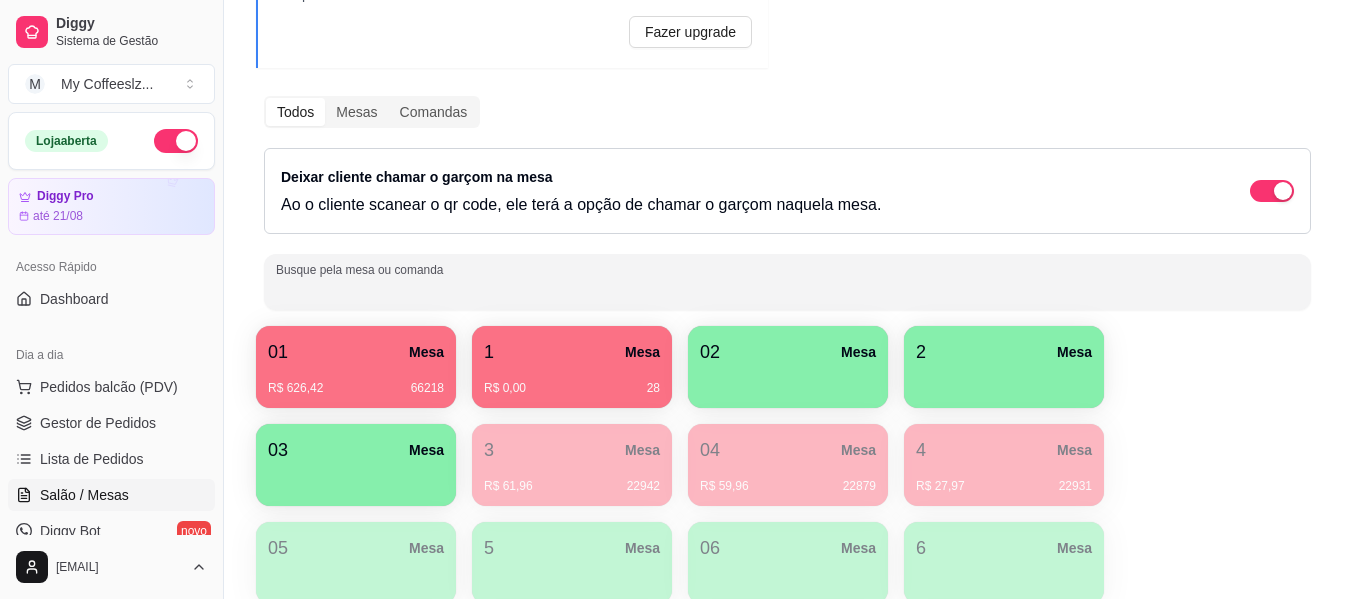 click on "02 Mesa" at bounding box center [788, 352] 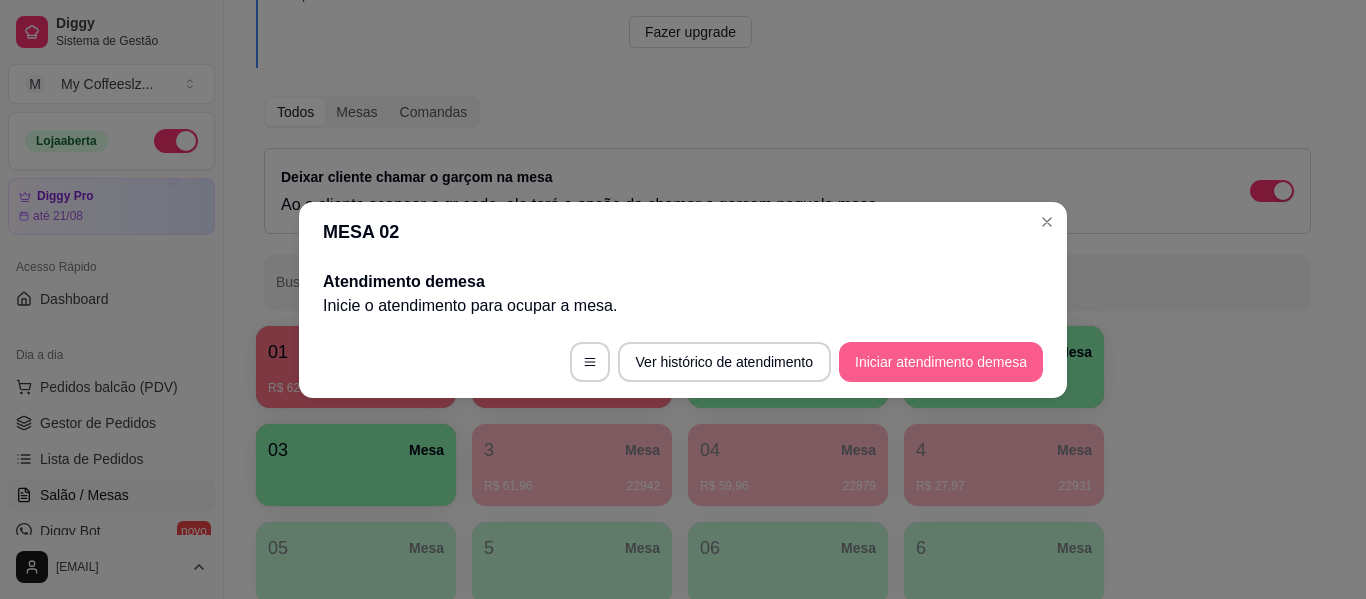 click on "Iniciar atendimento de  mesa" at bounding box center (941, 362) 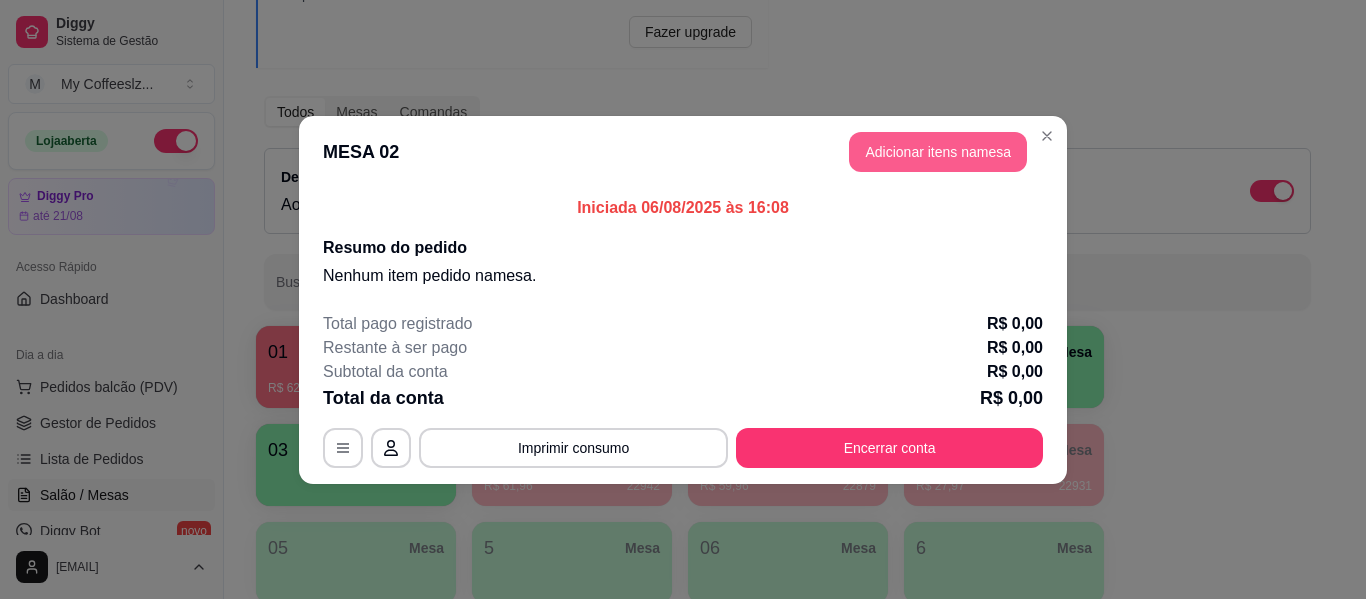 click on "Adicionar itens na  mesa" at bounding box center [938, 152] 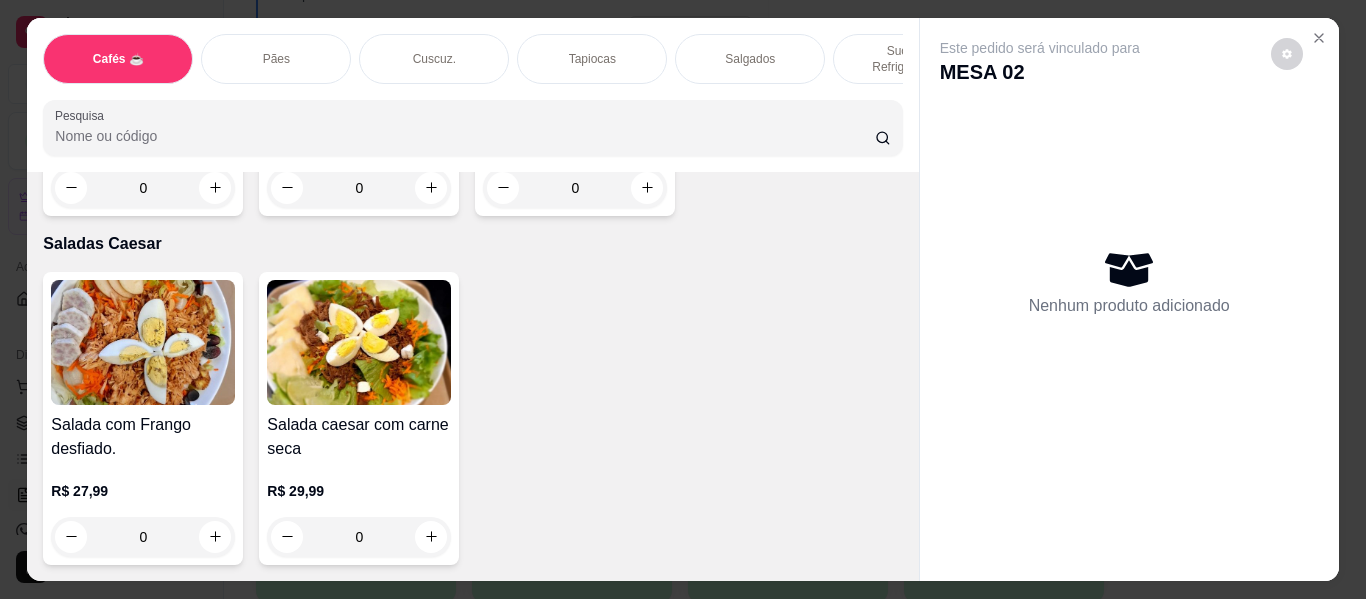 scroll, scrollTop: 12500, scrollLeft: 0, axis: vertical 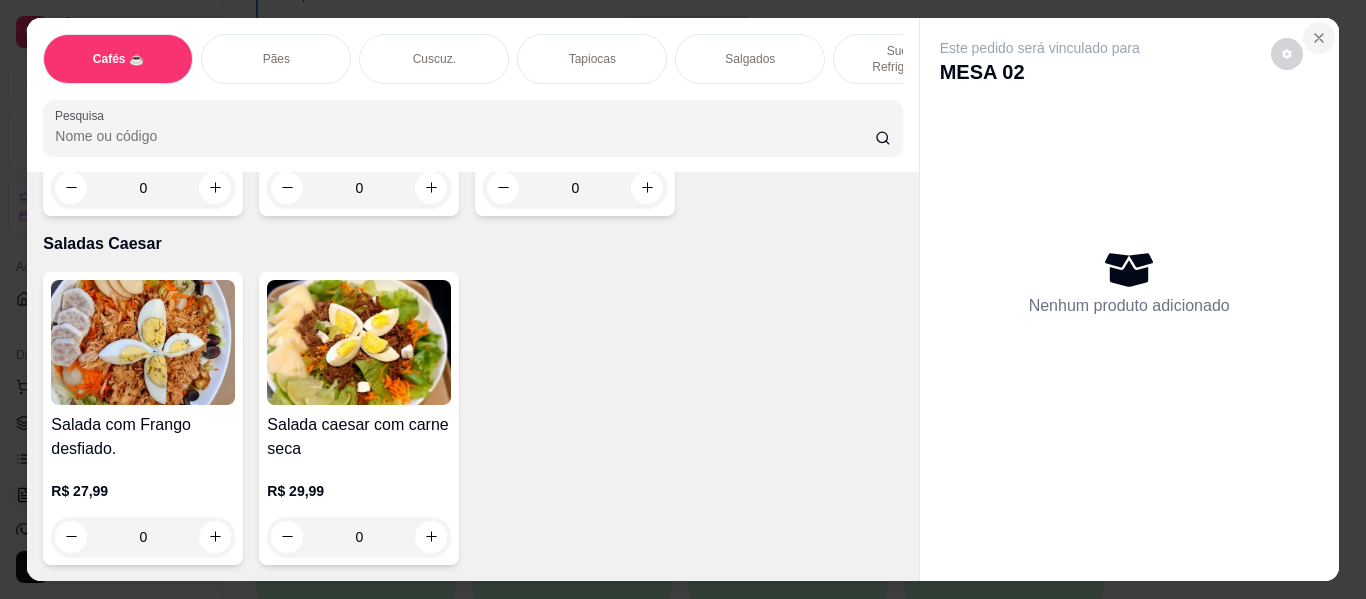 click at bounding box center [1319, 38] 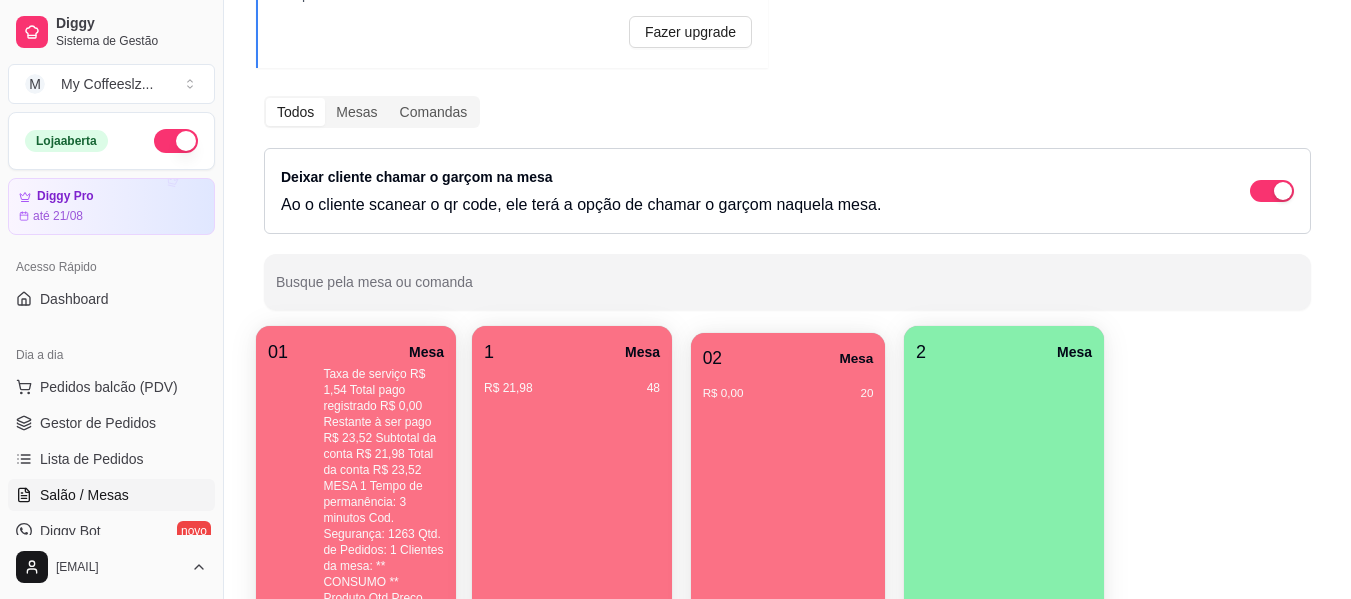 click on "02 Mesa" at bounding box center [788, 358] 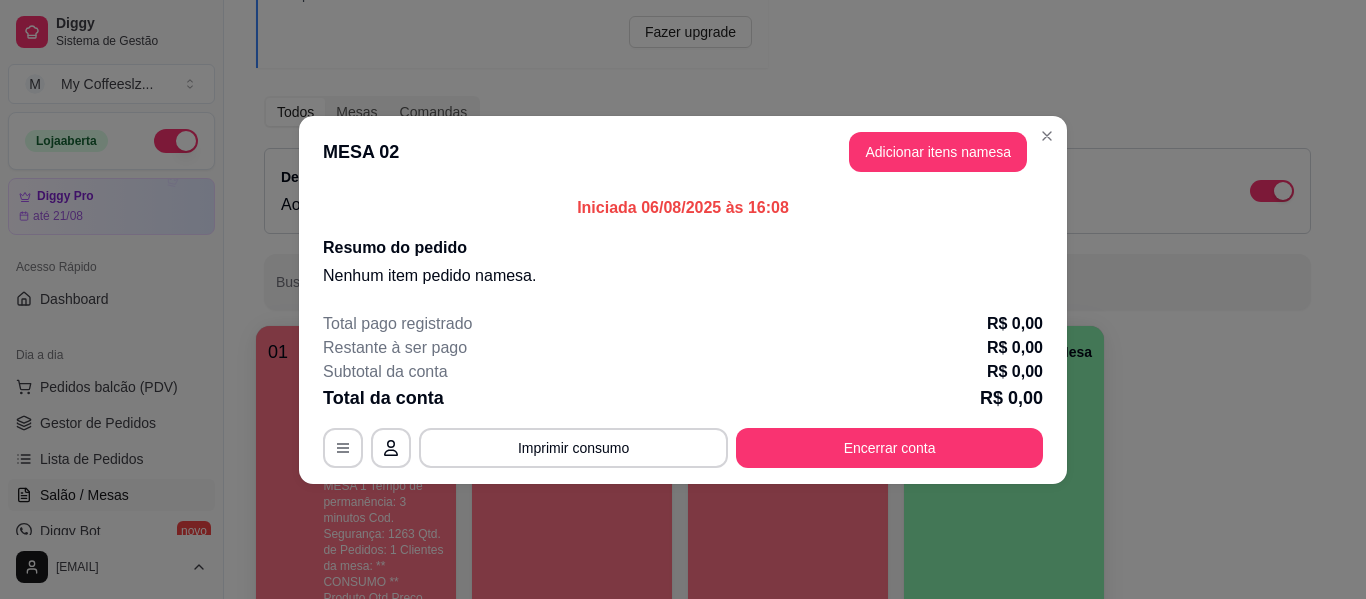 click on "MESA 02 Adicionar itens na  mesa" at bounding box center (683, 152) 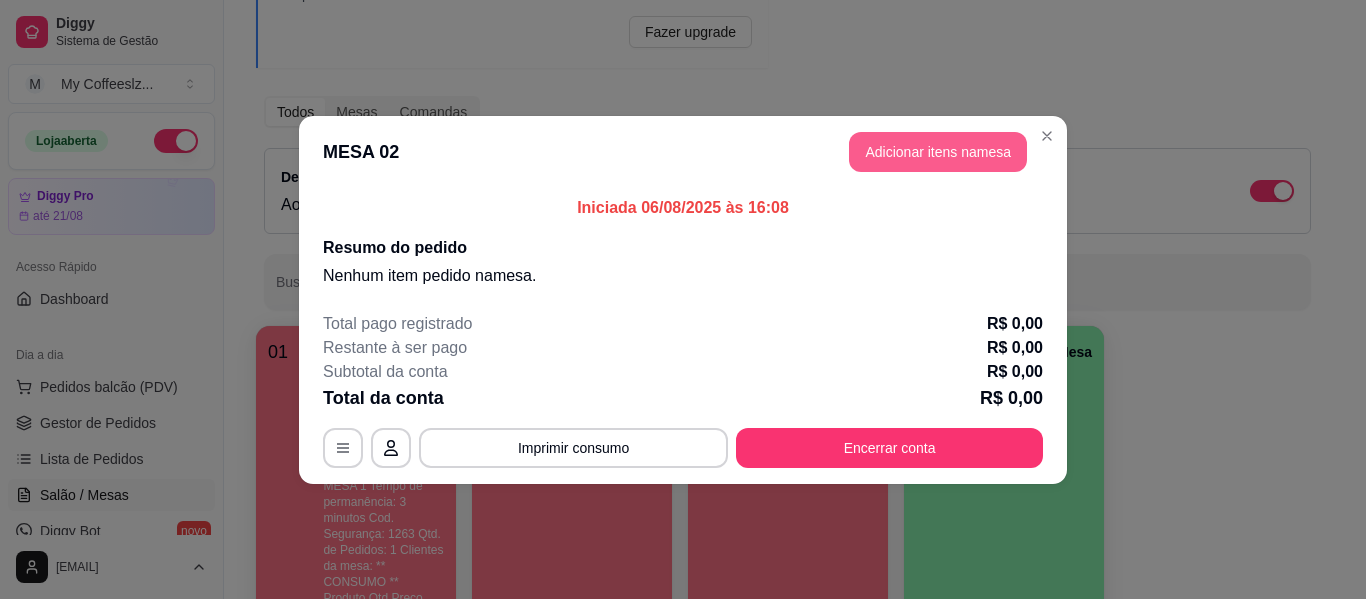 click on "Adicionar itens na  mesa" at bounding box center [938, 152] 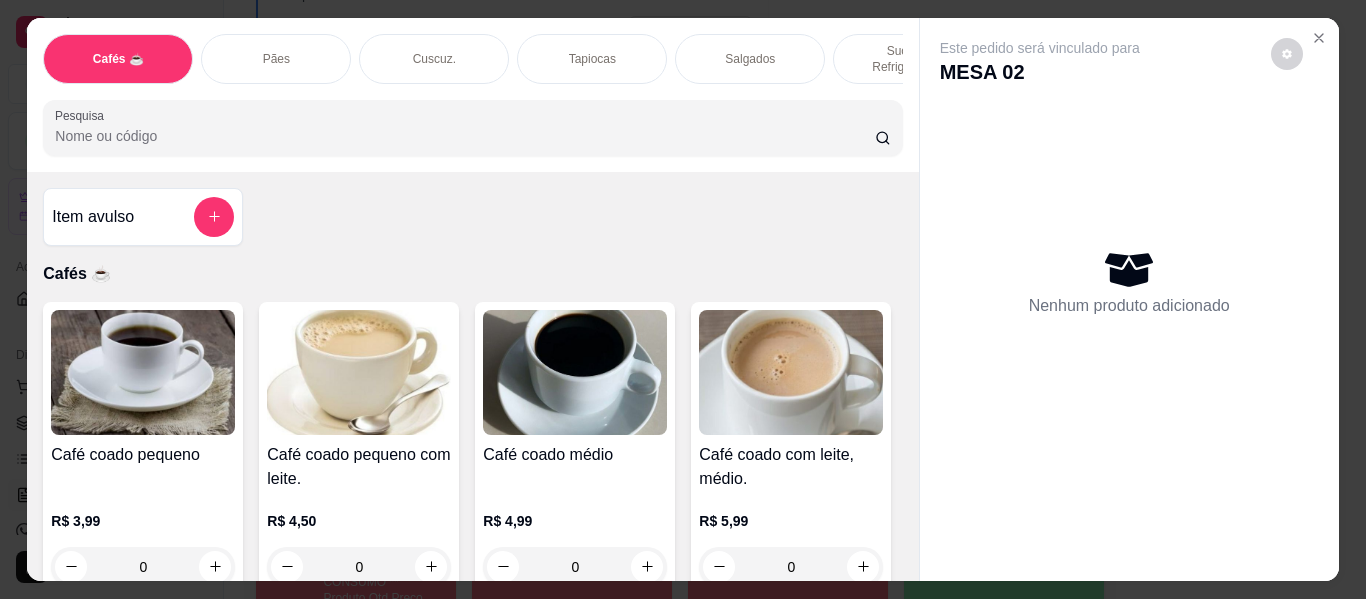 click on "Item avulso Cafés ☕  Café coado pequeno    R$ 3,99 0 Café coado pequeno com leite.   R$ 4,50 0  Café coado médio    R$ 4,99 0 Café coado com leite, médio.   R$ 5,99 0 Café coado grande    R$ 5,99 0 Café coado grande com leite   R$ 6,99 0 Café coado médio com canela    R$ 7,99 0 Café coado médio com leite e canela.   R$ 8,99 0 Café coado grande com canela.   R$ 8,99 0 Café coado grande com leite e canela.   R$ 11,99 0 Café coado na mesa.   R$ 14,99 0 Expresso pequeno    R$ 5,99 0 Expresso pequeno com leite.   R$ 6,99 0 Expresso médio    R$ 6,99 0 Expresso médio com leite.   R$ 7,99 0 Expresso grande   R$ 8,99 0 Expresso grande com leite   R$ 9,99 0 Café expresso descafeinado (pequeno)   R$ 7,99 0 Café expresso descafeinado (Médio)   R$ 8,99 0 Achocolatado quente ou gelado   R$ 8,99 0 Chocolate quente    R$ 14,99 0 Chocolate quente com chantilly    R$ 18,99 0 Cappuccino    R$ 9,99 0 Cappuccino com doce de leite    R$ 15,99 0 Cappuccino com Nutella    R$ 16,99 0" at bounding box center (472, 376) 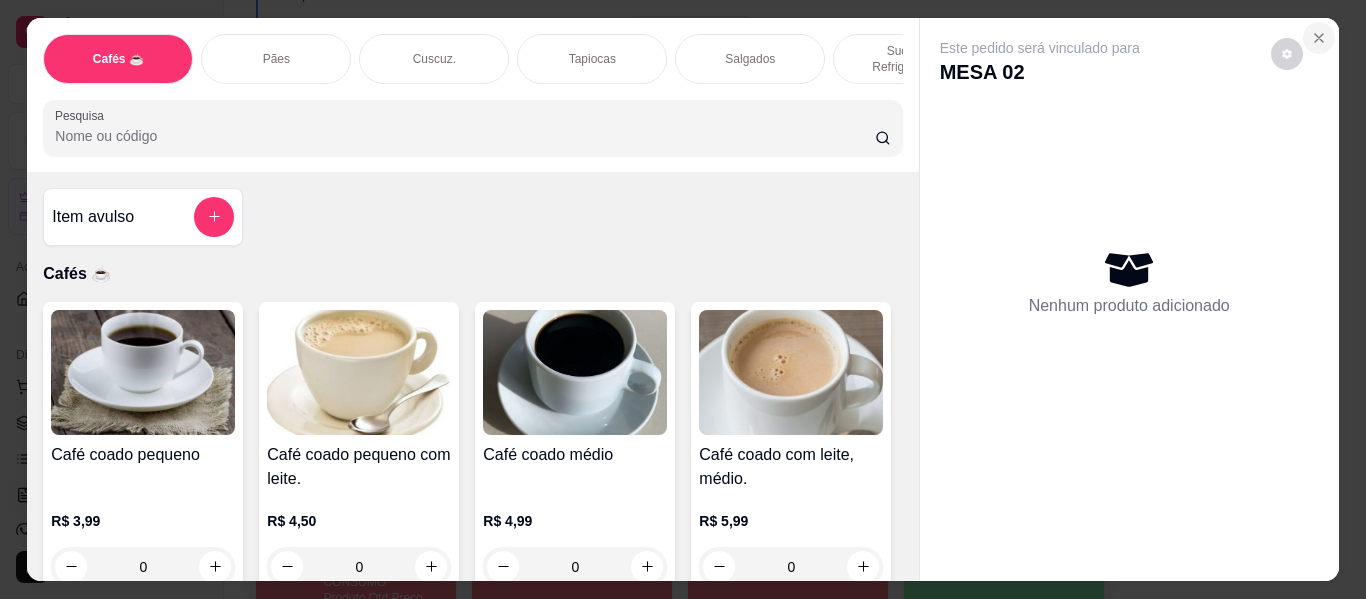 click 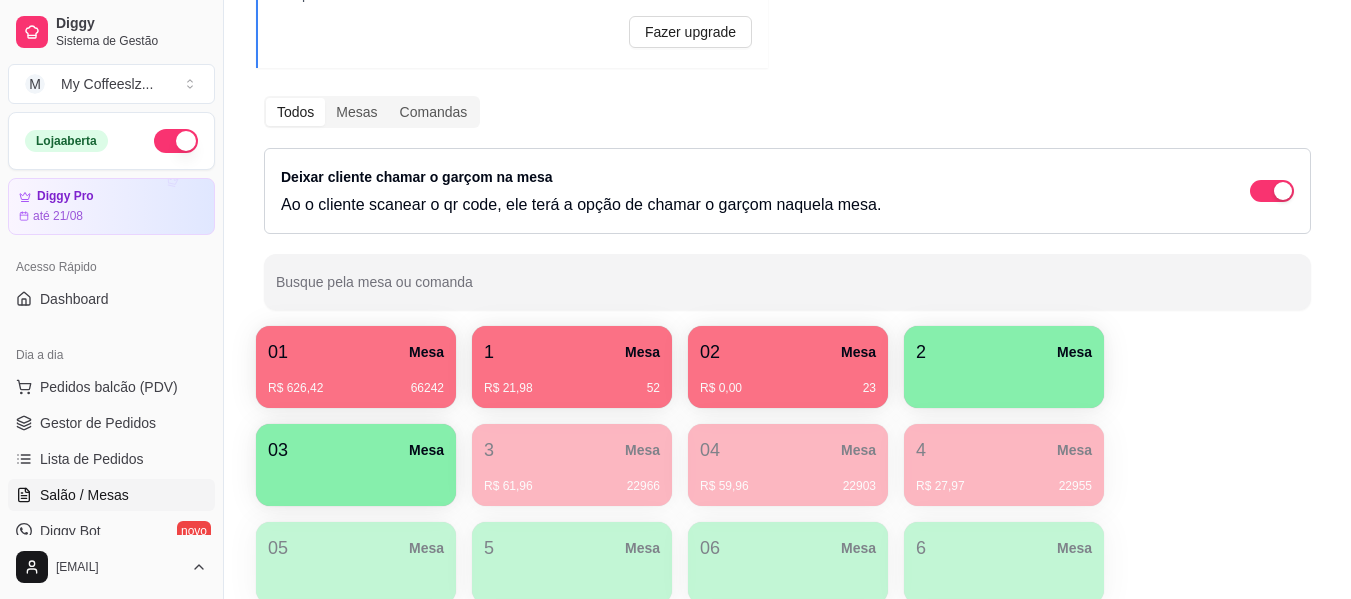 click on "02 Mesa" at bounding box center [788, 352] 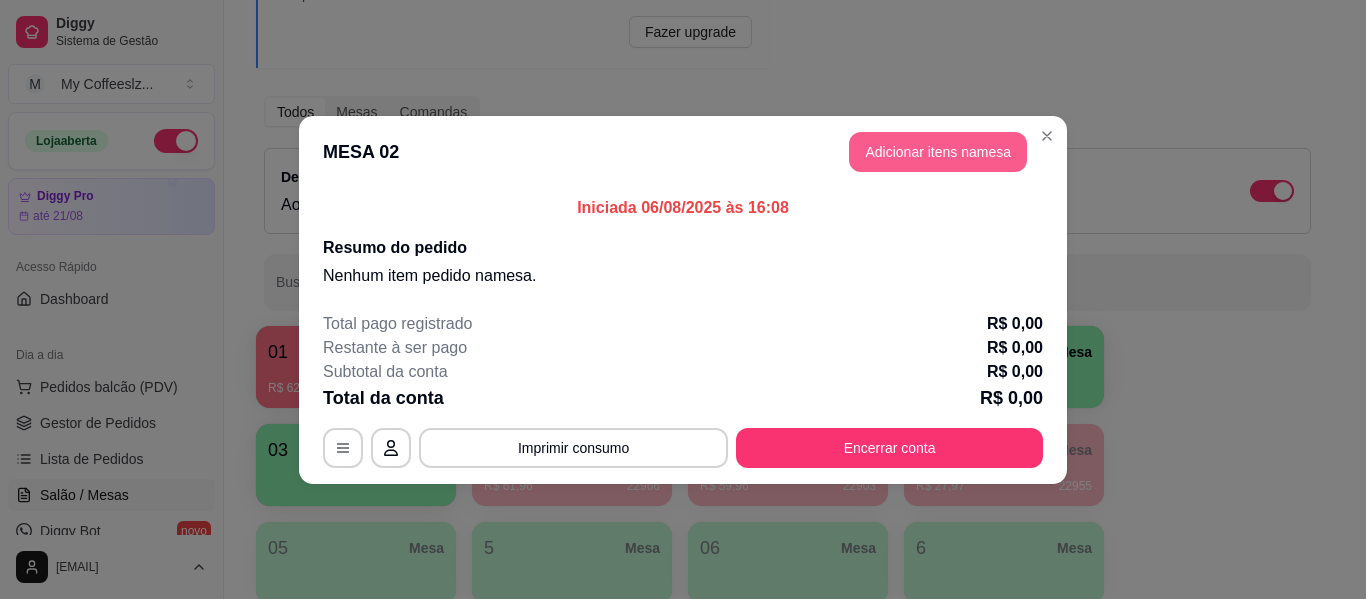 click on "Adicionar itens na  mesa" at bounding box center (938, 152) 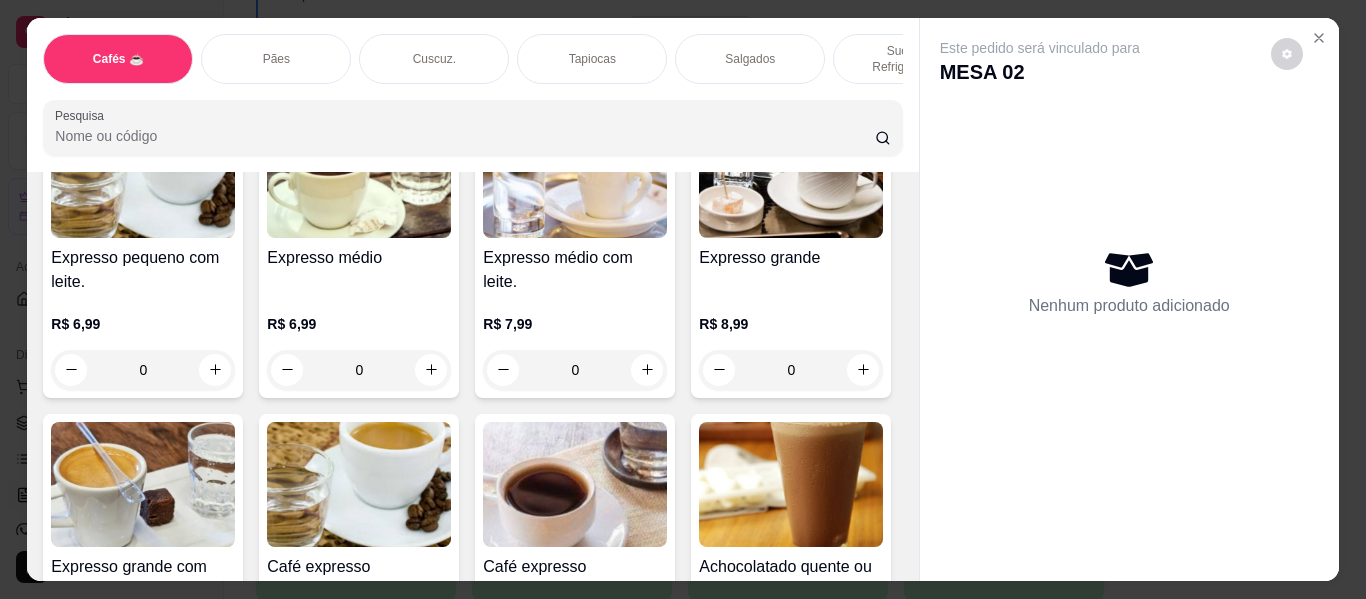 scroll, scrollTop: 1100, scrollLeft: 0, axis: vertical 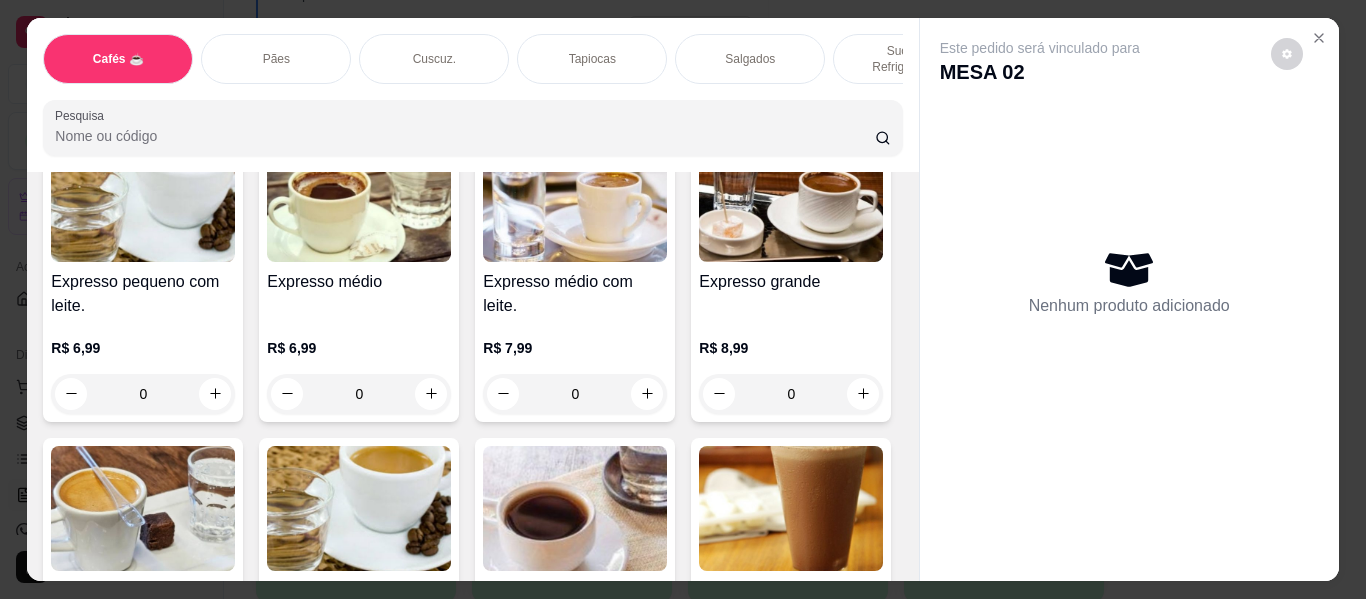 click at bounding box center [431, 85] 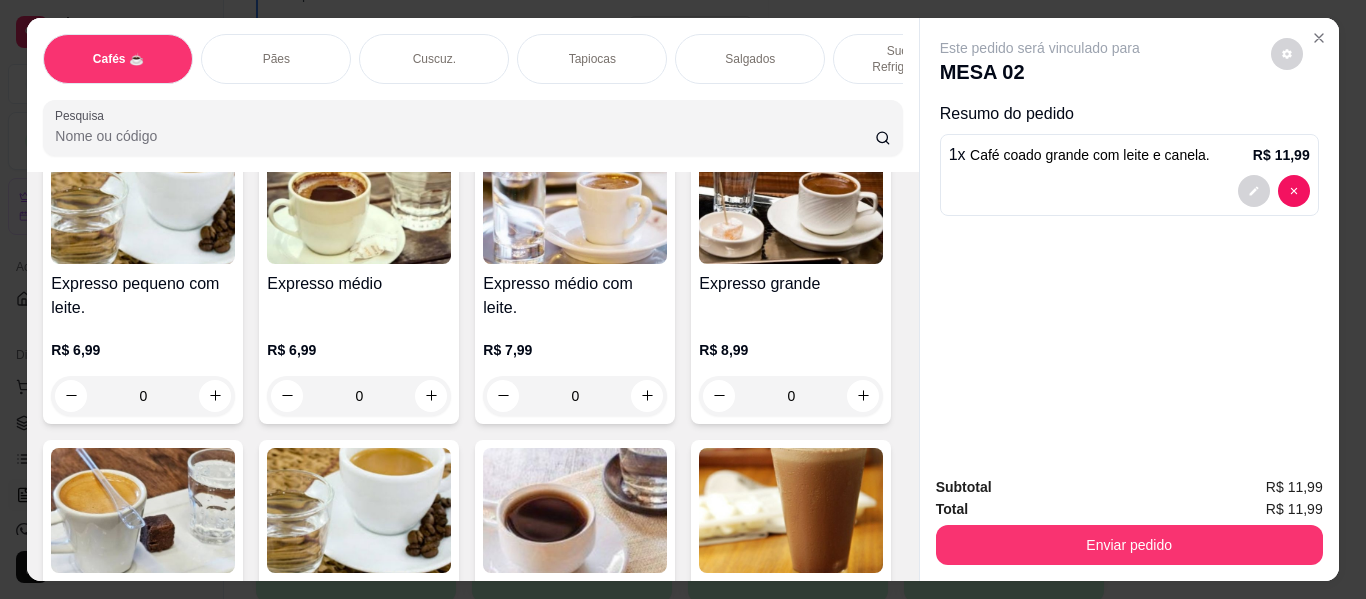 type on "1" 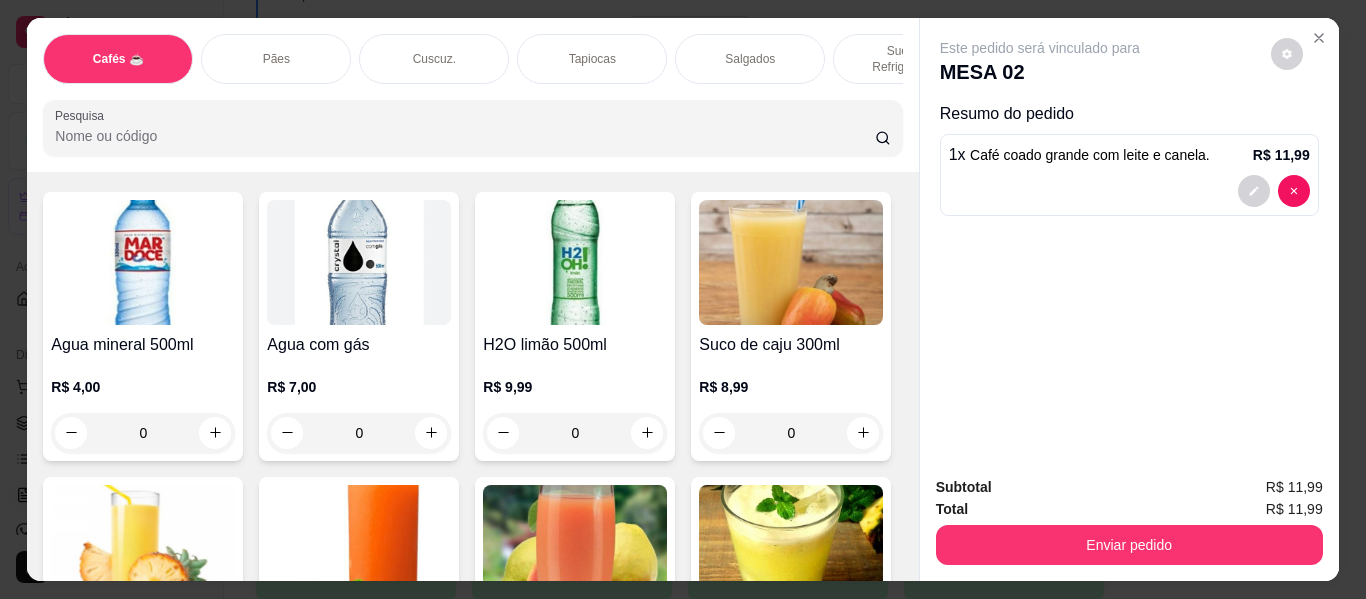scroll, scrollTop: 7301, scrollLeft: 0, axis: vertical 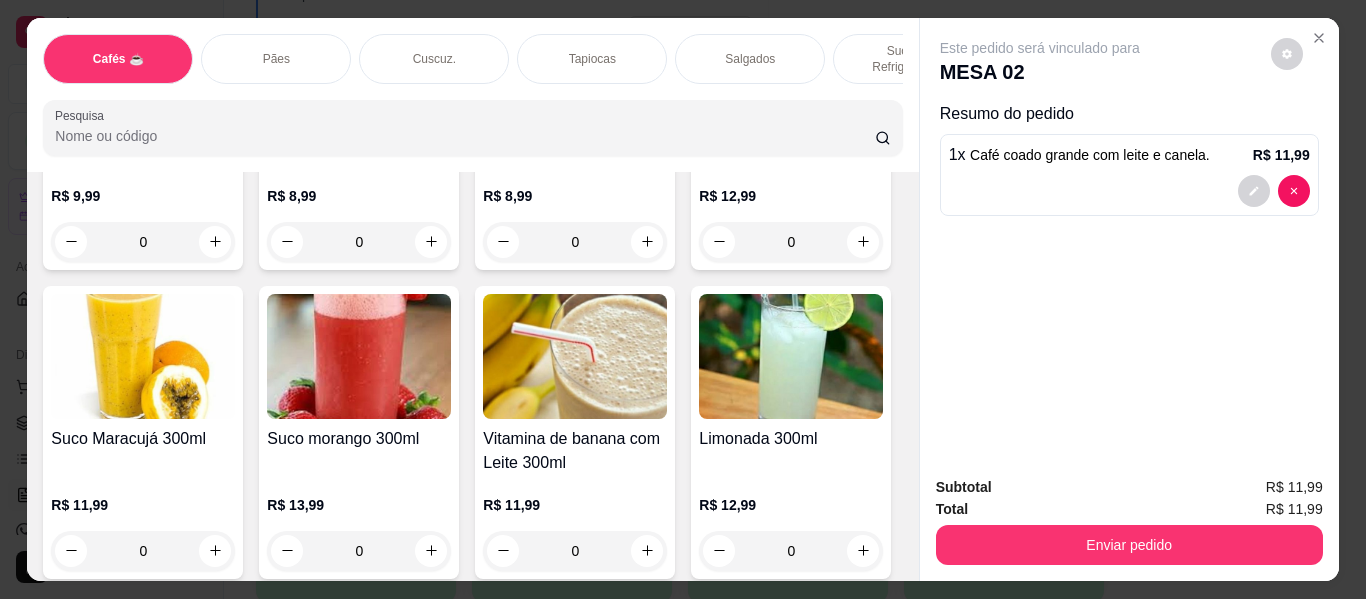 click on "Sucos e Refrigerantes" at bounding box center (908, 59) 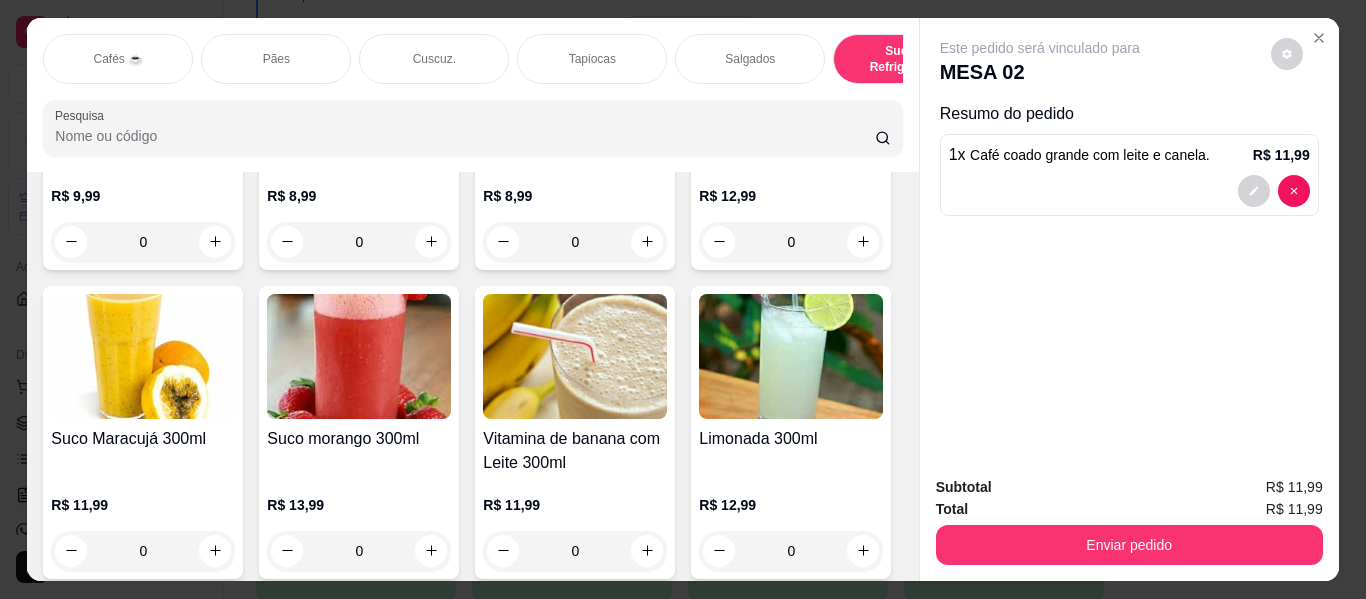 scroll, scrollTop: 9205, scrollLeft: 0, axis: vertical 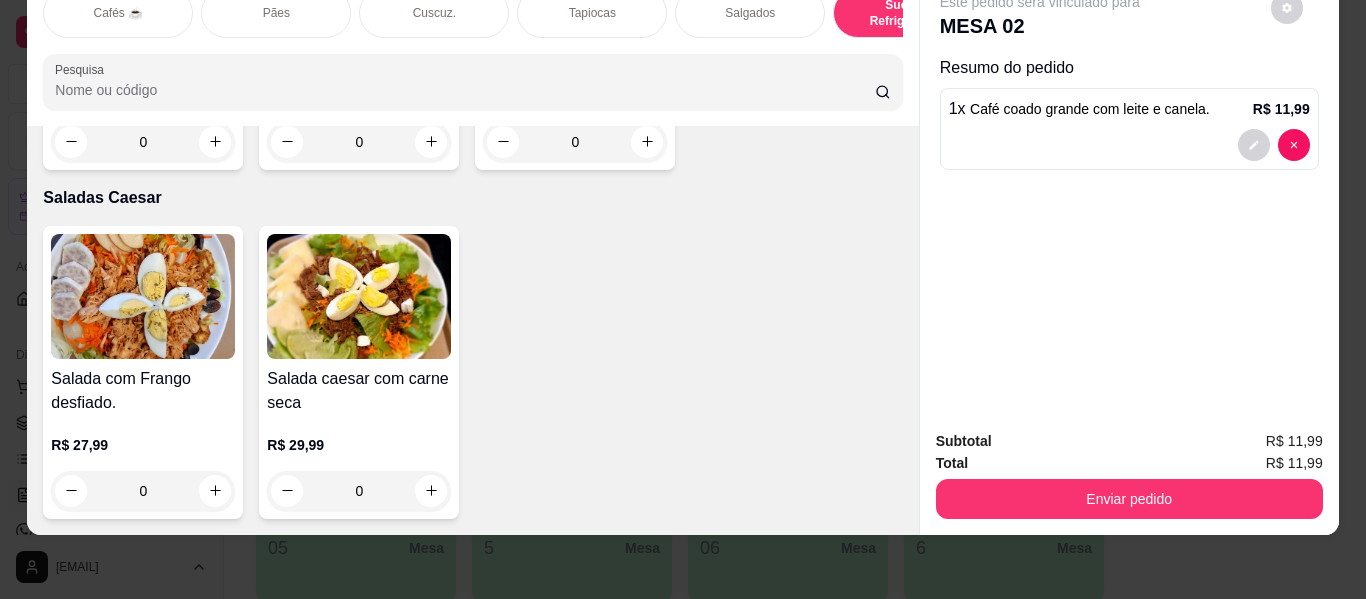 click at bounding box center (431, -1255) 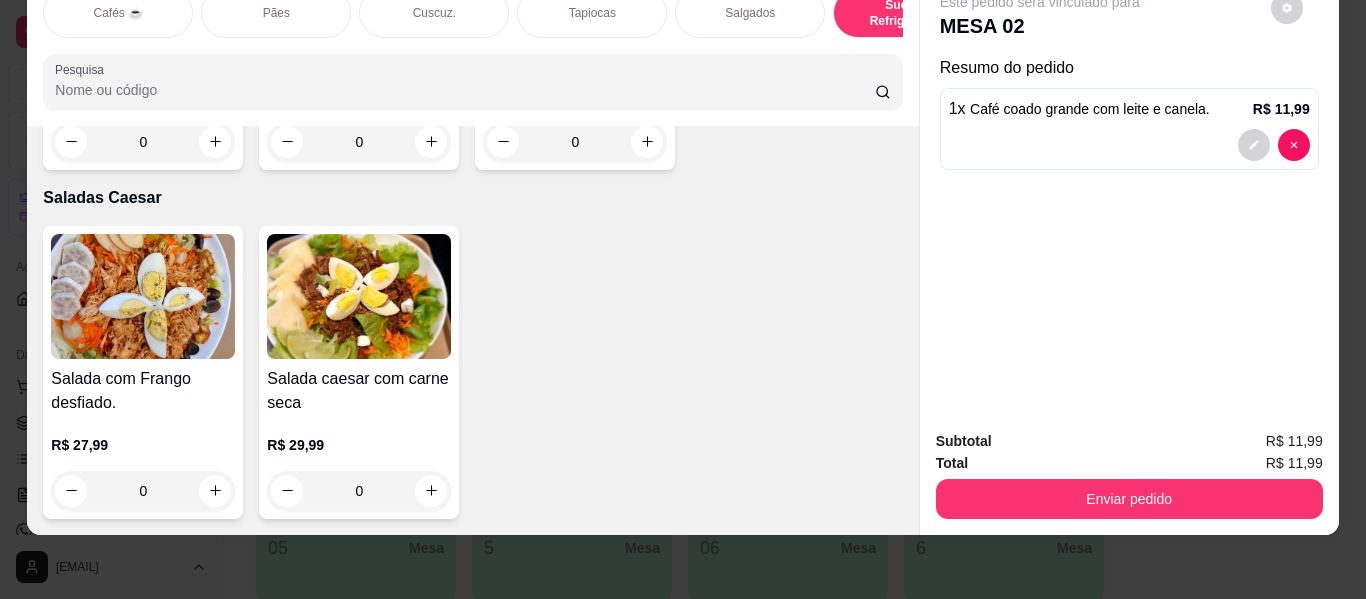 type on "1" 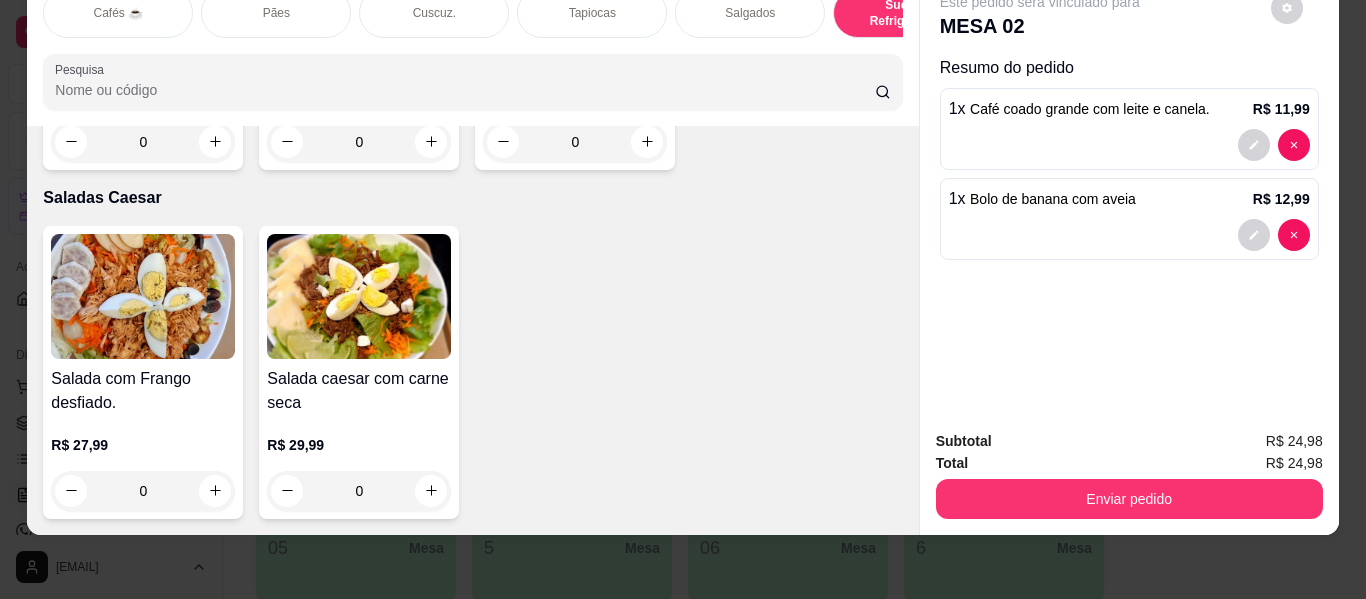 scroll, scrollTop: 11355, scrollLeft: 0, axis: vertical 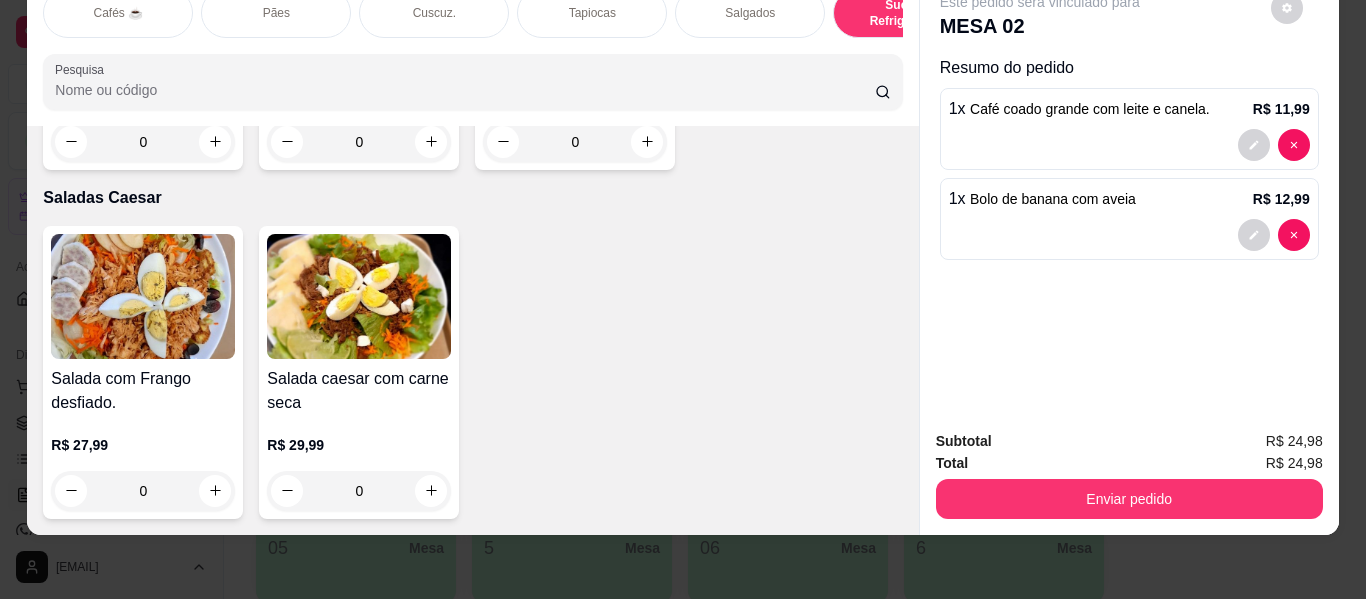 click 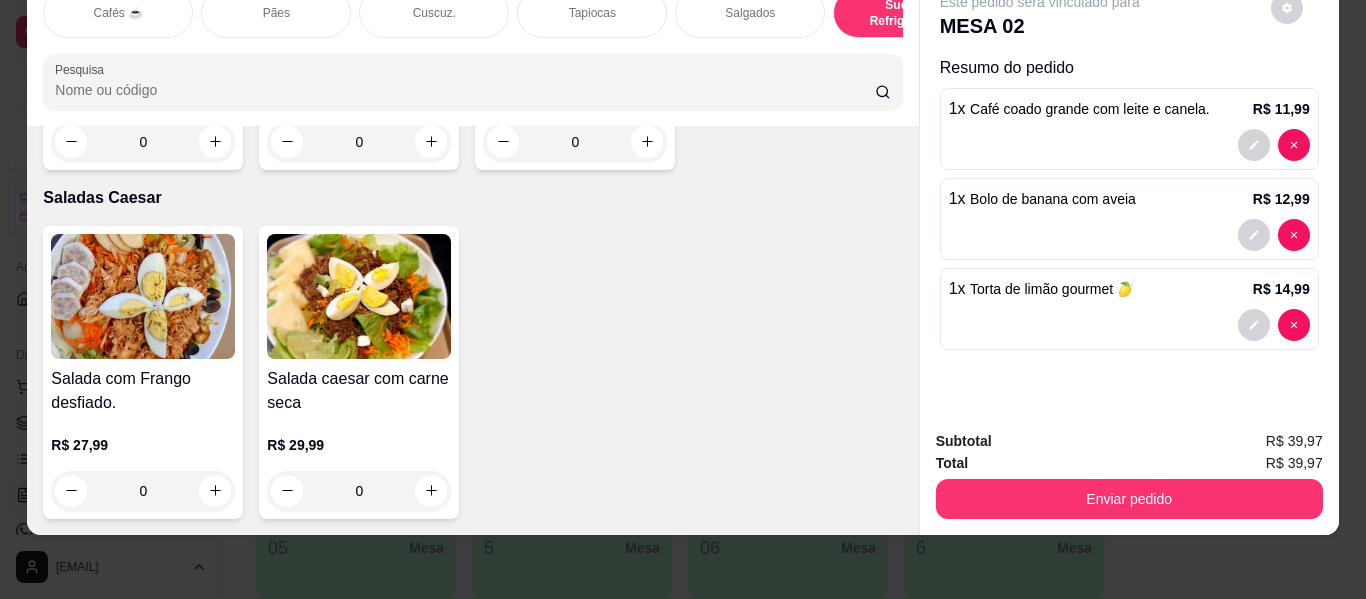 click 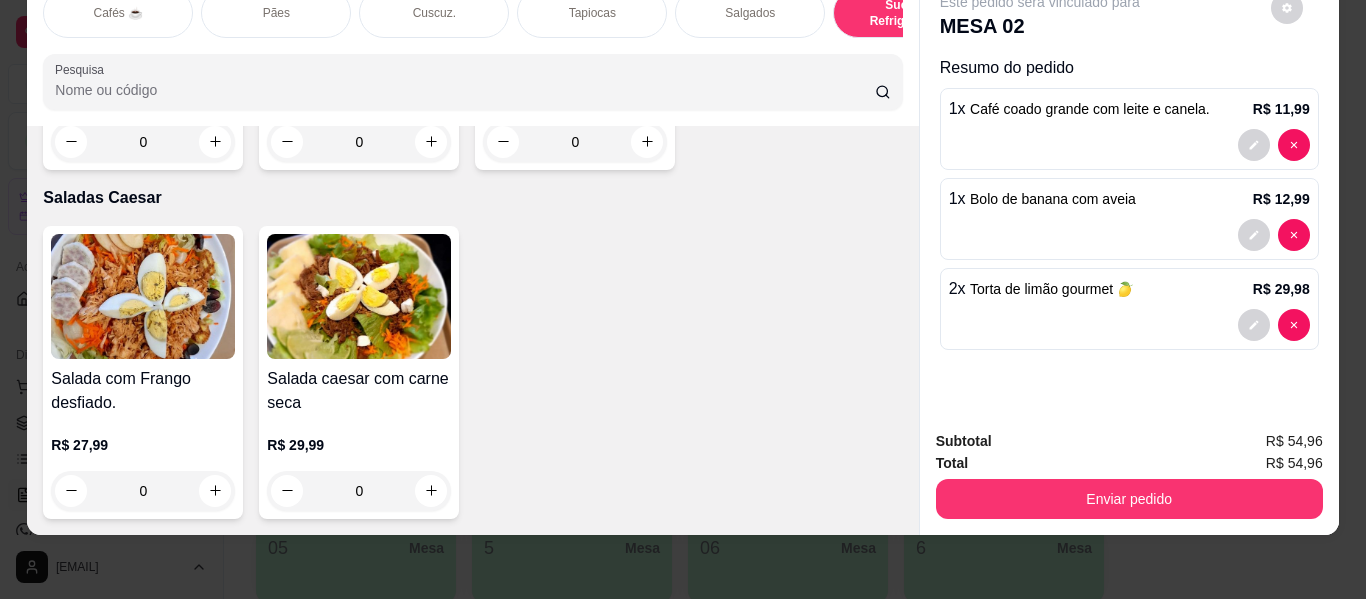 scroll, scrollTop: 10955, scrollLeft: 0, axis: vertical 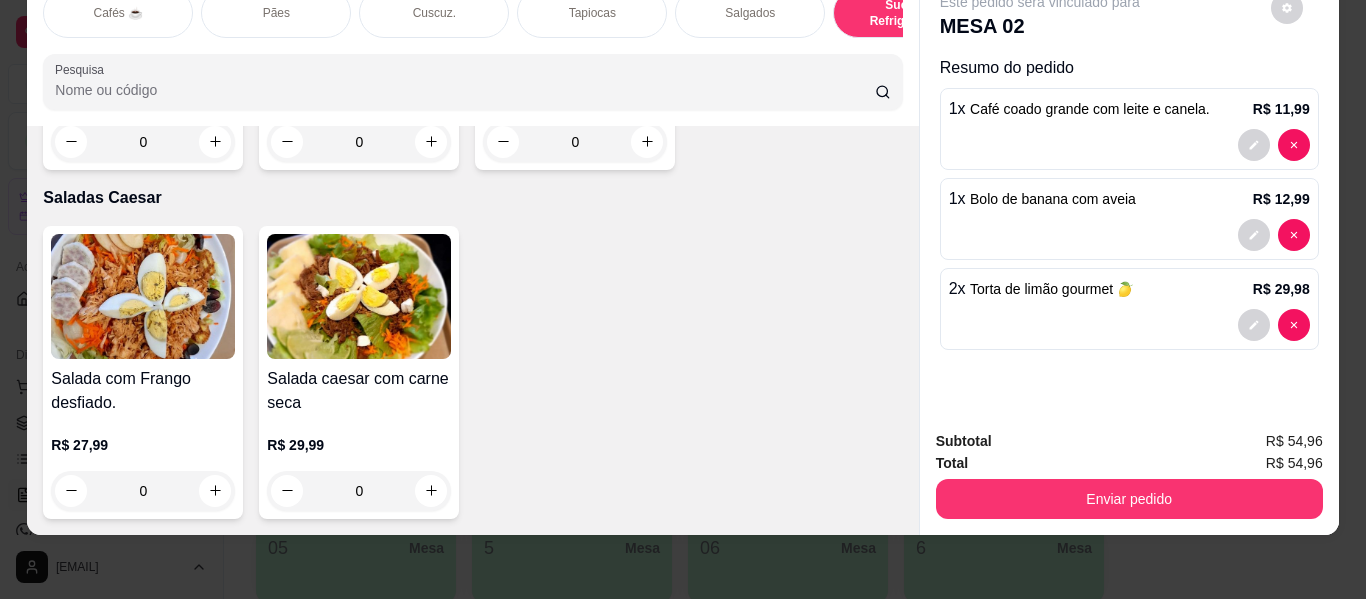 click on "Salgados" at bounding box center (750, 13) 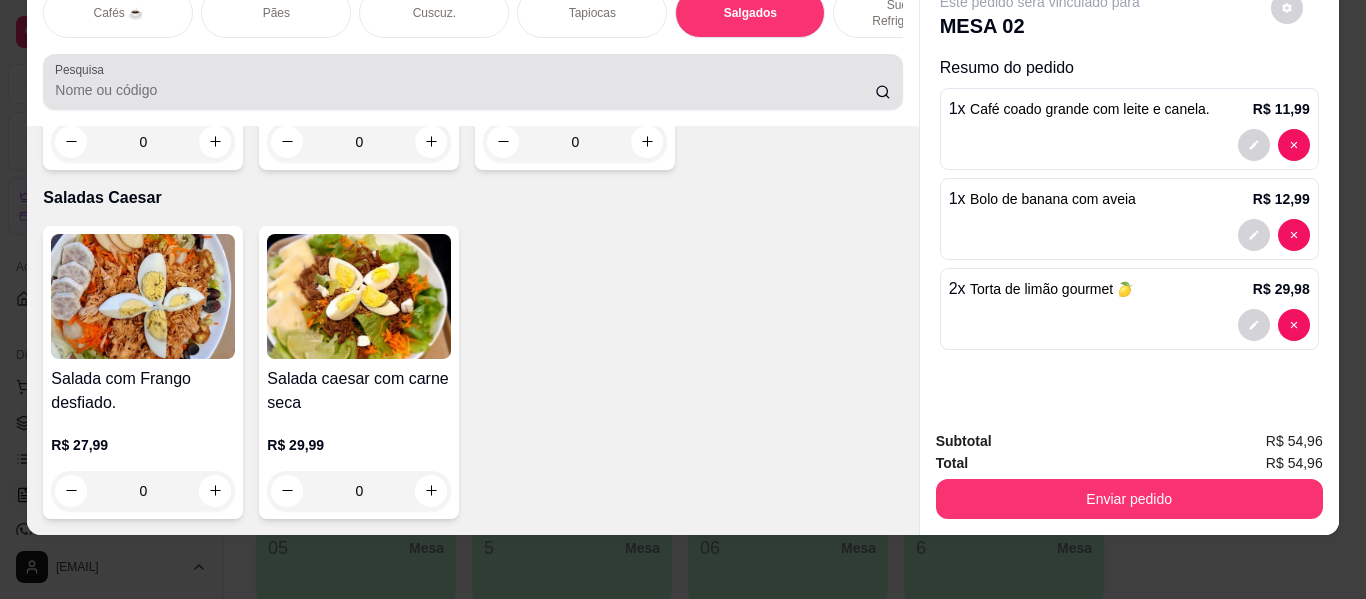 scroll, scrollTop: 8238, scrollLeft: 0, axis: vertical 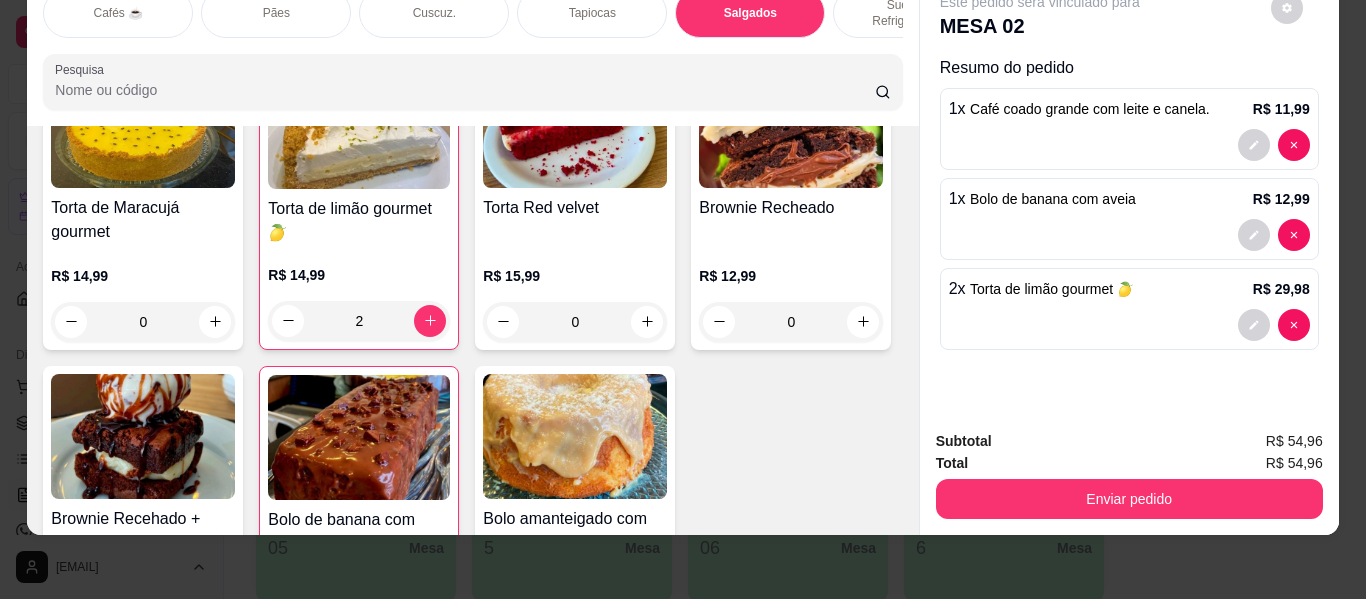 click 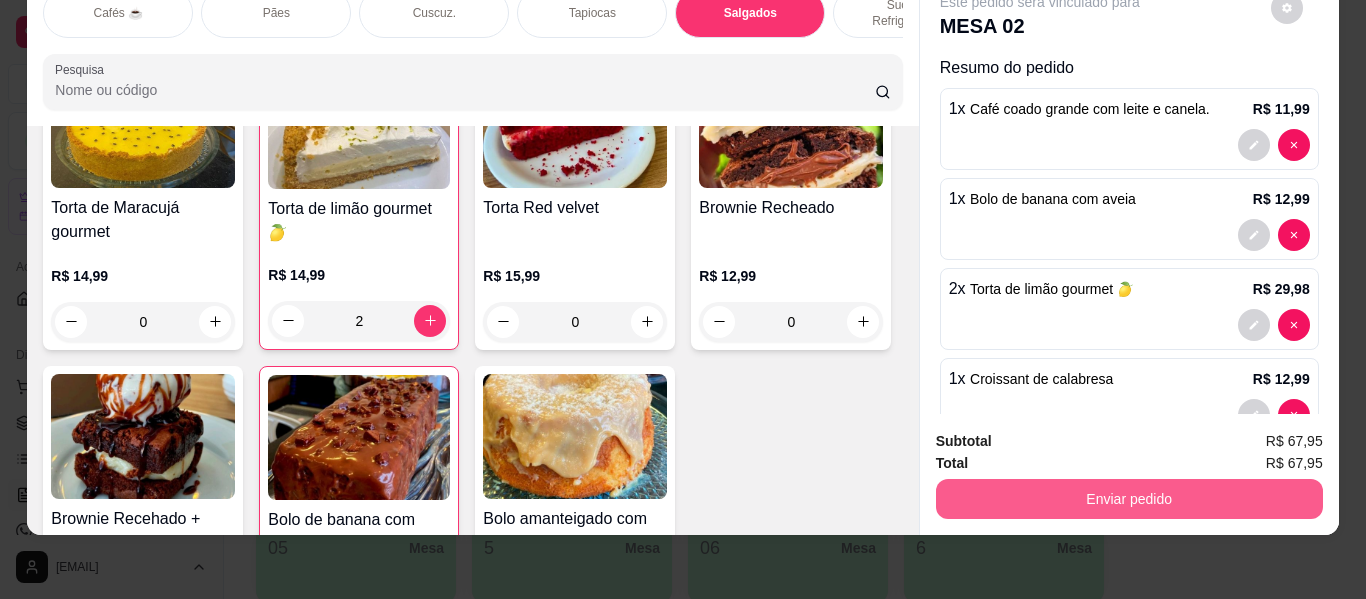 click on "Enviar pedido" at bounding box center (1129, 499) 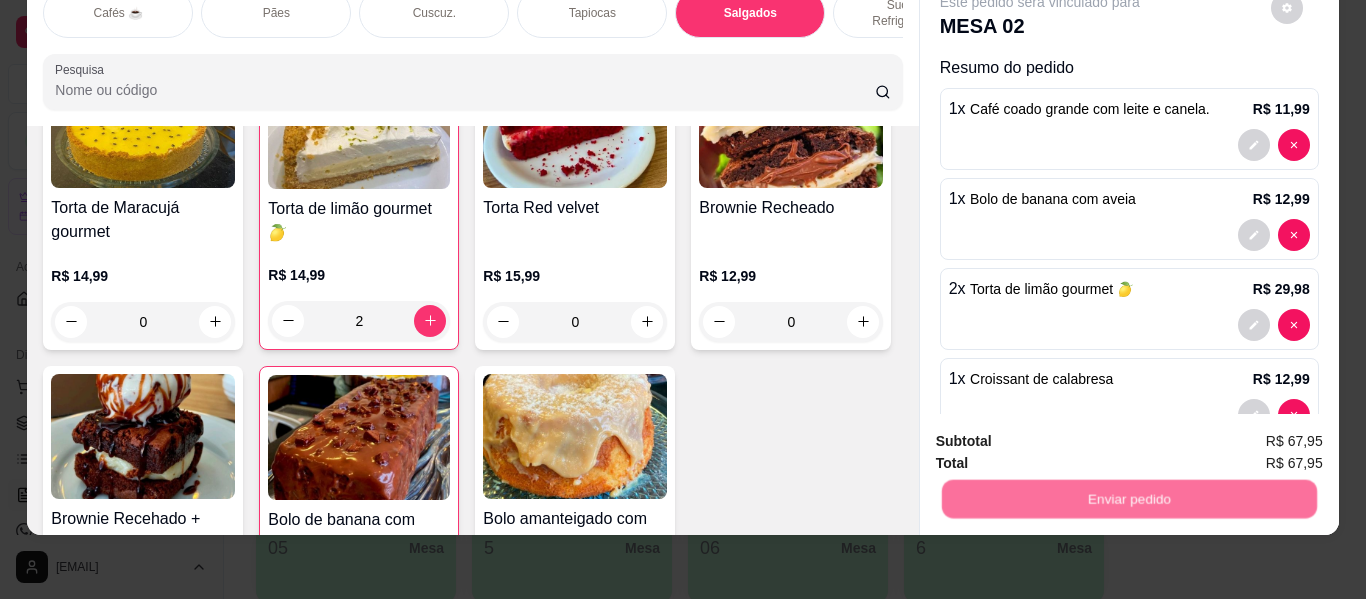 click on "Não registrar e enviar pedido" at bounding box center [1063, 443] 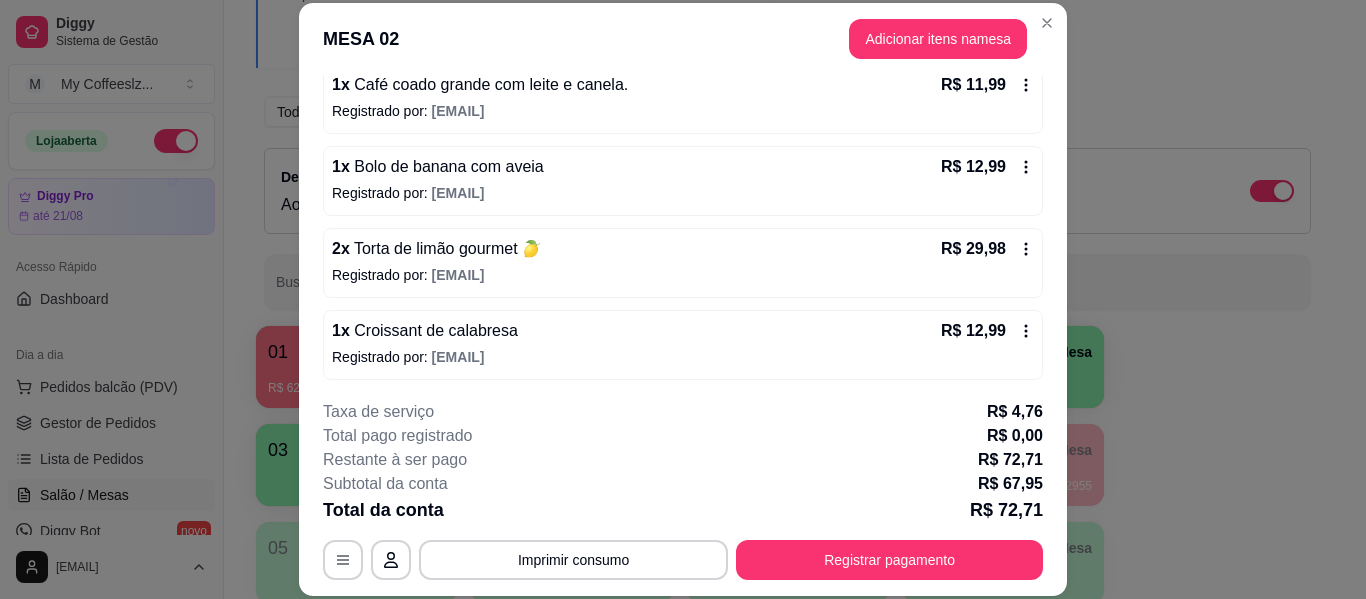 scroll, scrollTop: 204, scrollLeft: 0, axis: vertical 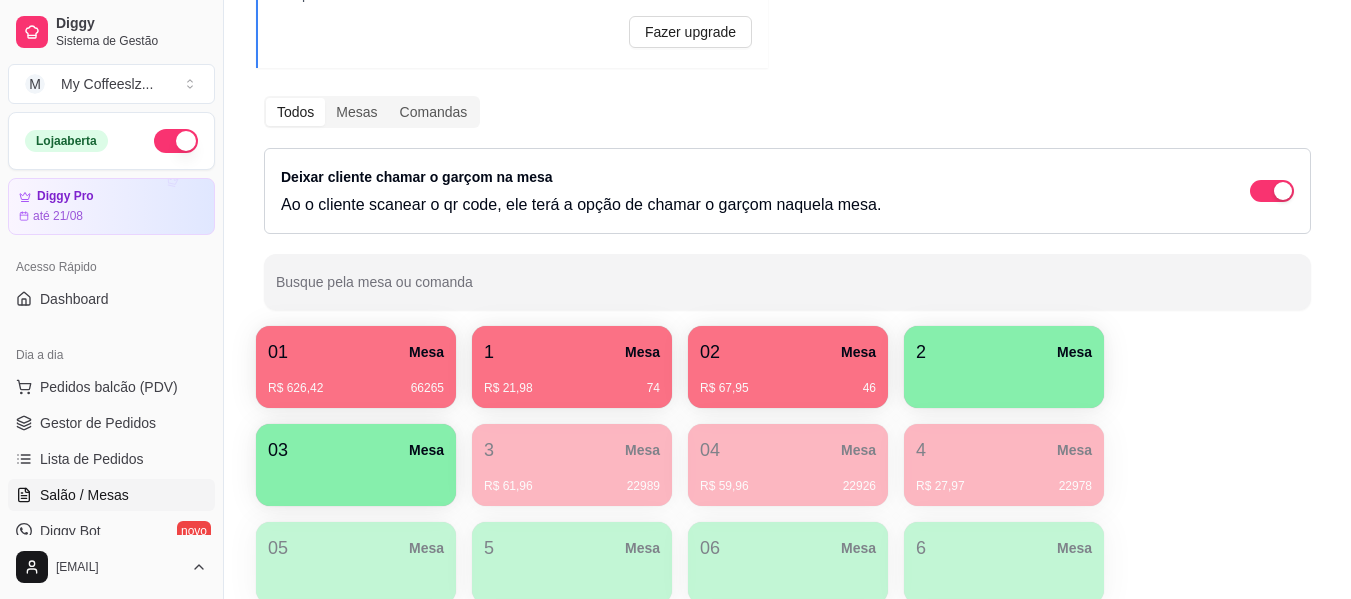 click on "1 Mesa R$ 21,98 74" at bounding box center [572, 367] 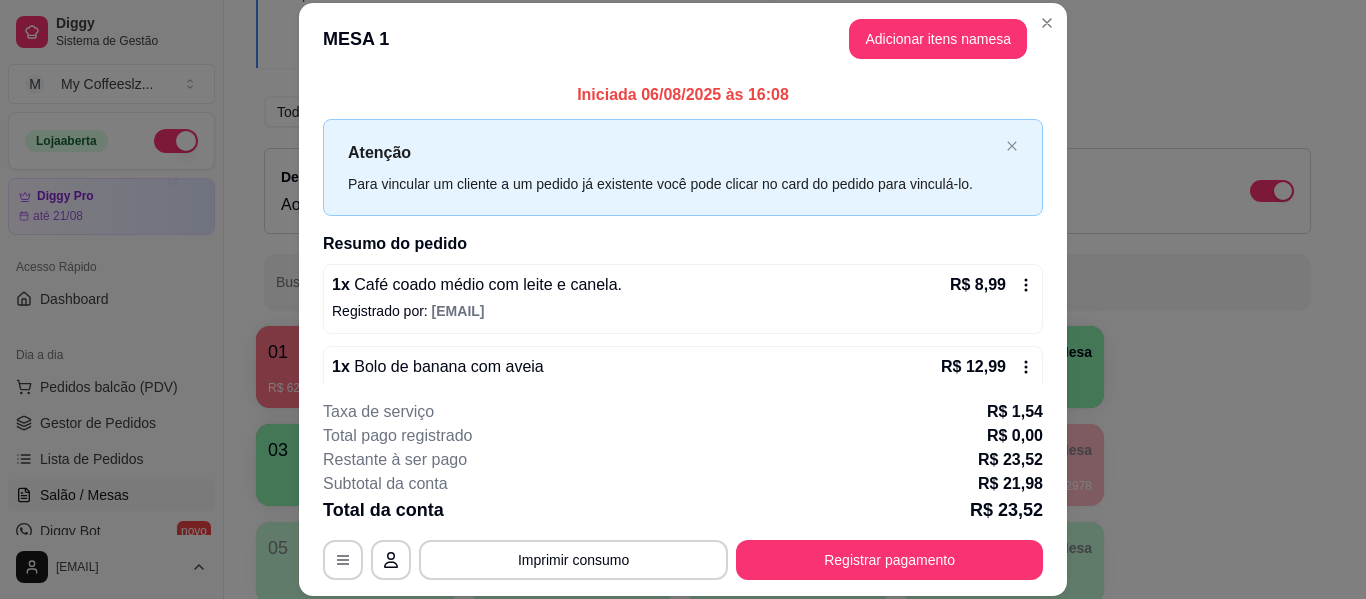 scroll, scrollTop: 40, scrollLeft: 0, axis: vertical 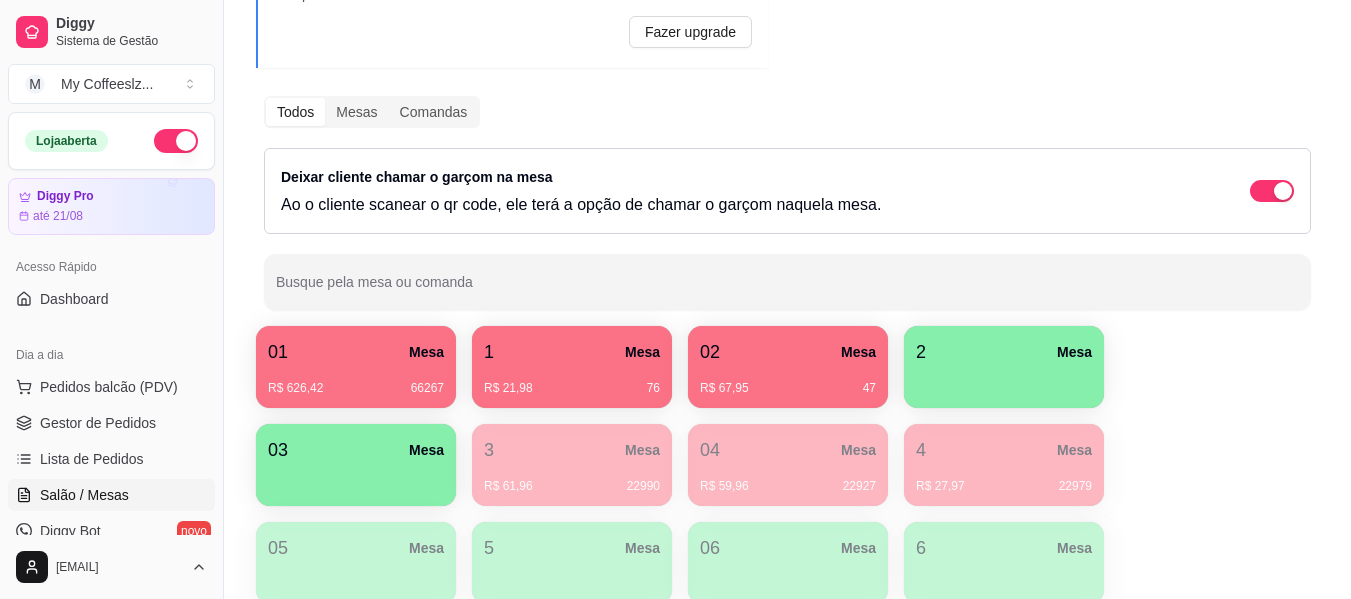click on "1 Mesa" at bounding box center (572, 352) 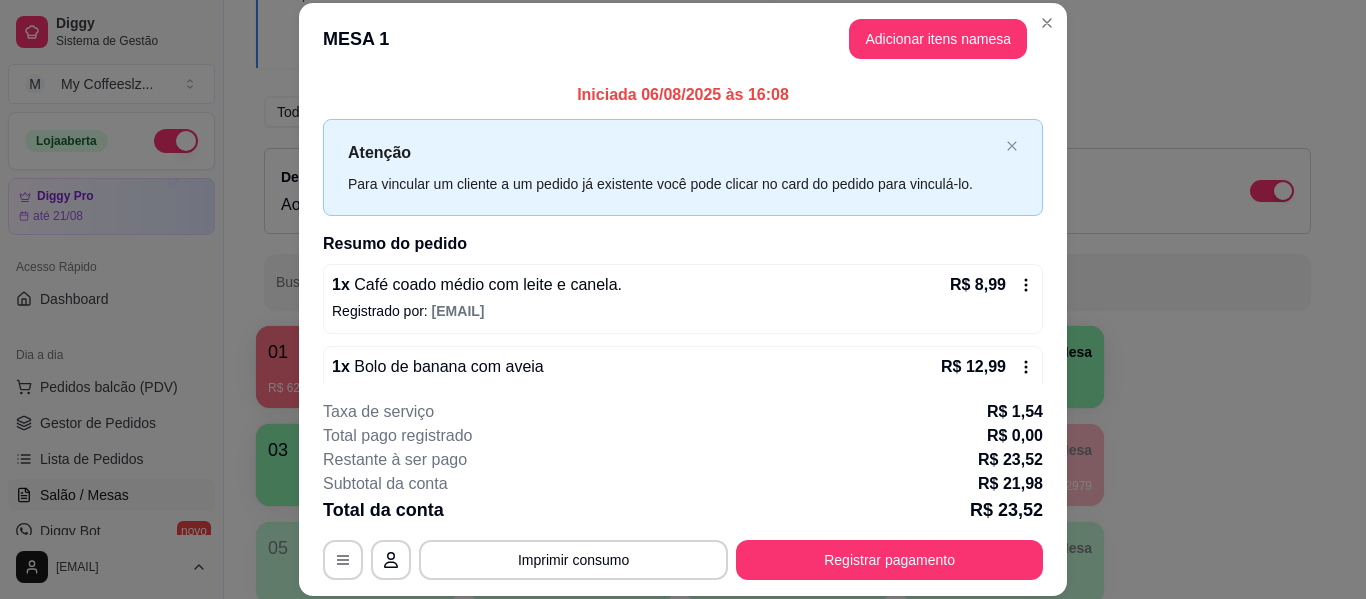 scroll, scrollTop: 40, scrollLeft: 0, axis: vertical 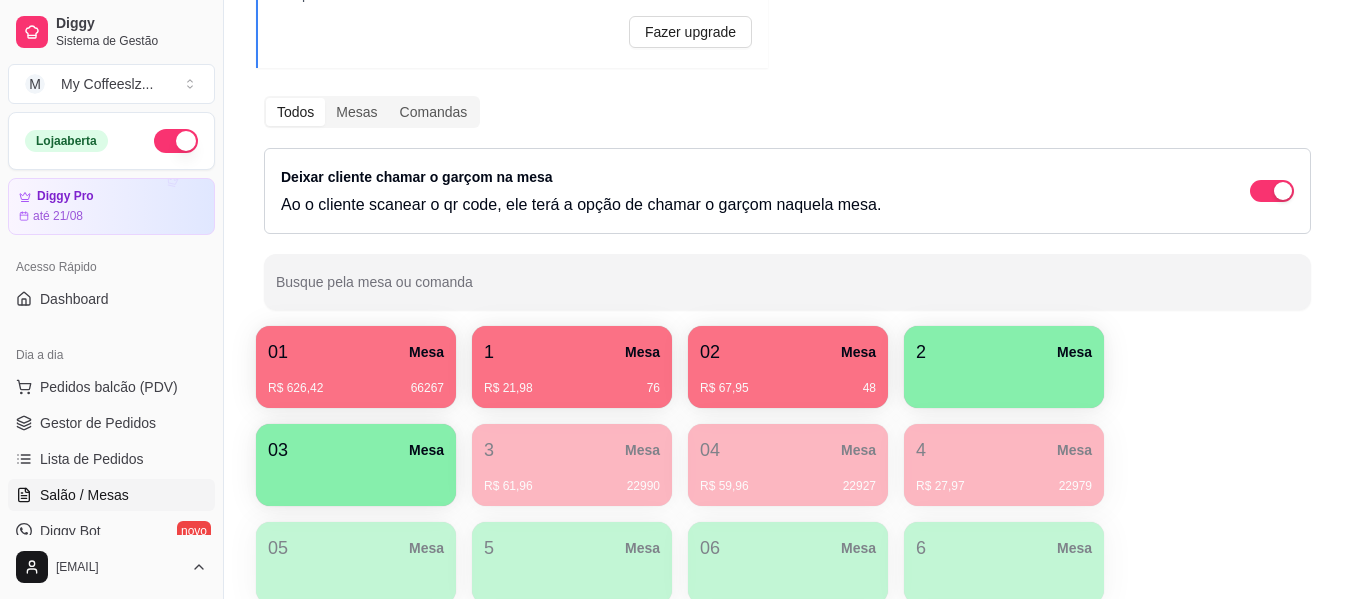 click on "02 Mesa" at bounding box center (788, 352) 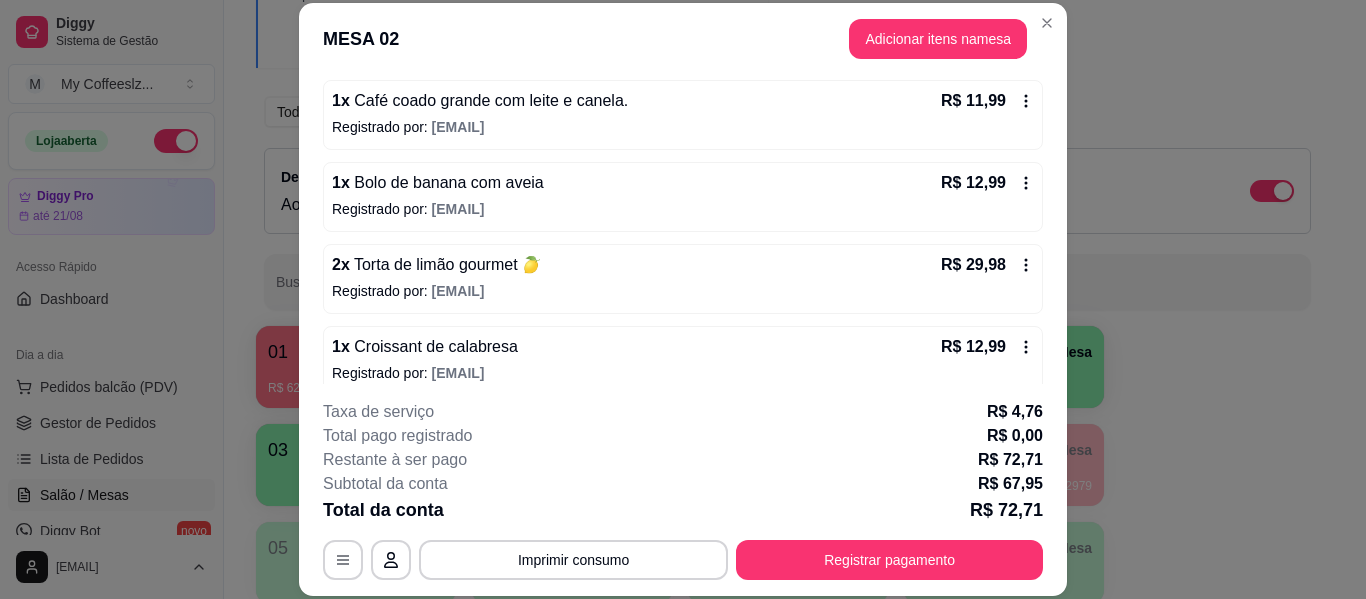 scroll, scrollTop: 204, scrollLeft: 0, axis: vertical 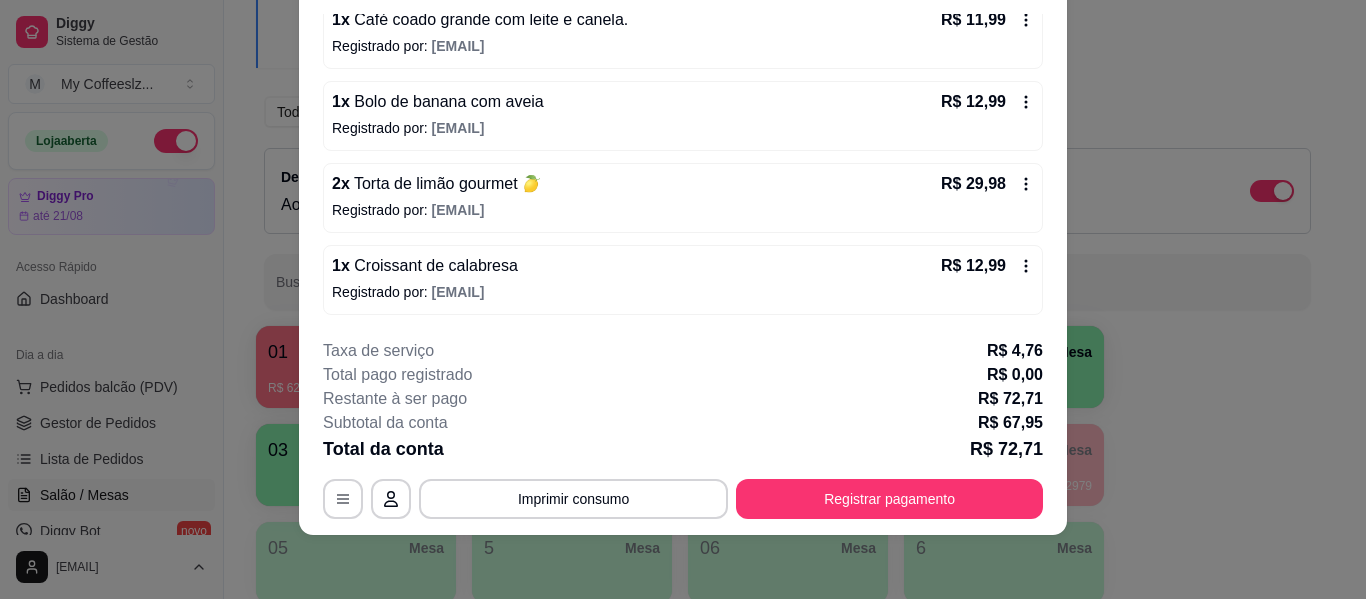 click on "1 x Croissant de calabresa R$ 12,99 Registrado por: [EMAIL]" at bounding box center [683, 280] 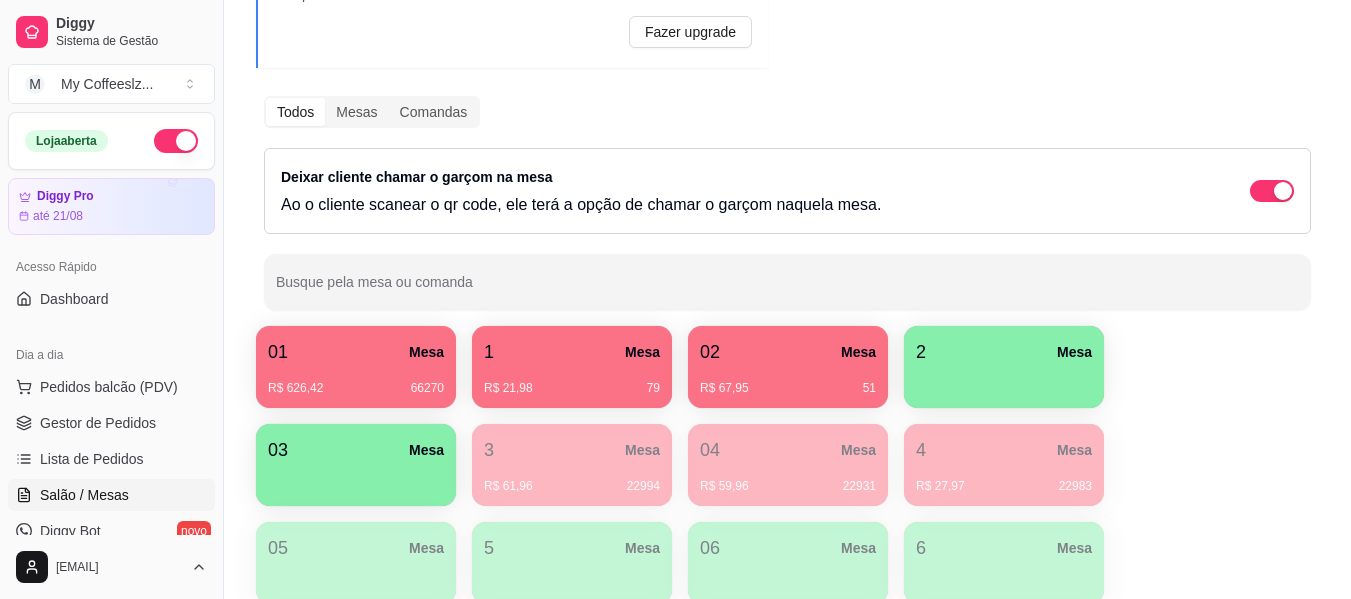click at bounding box center (1004, 381) 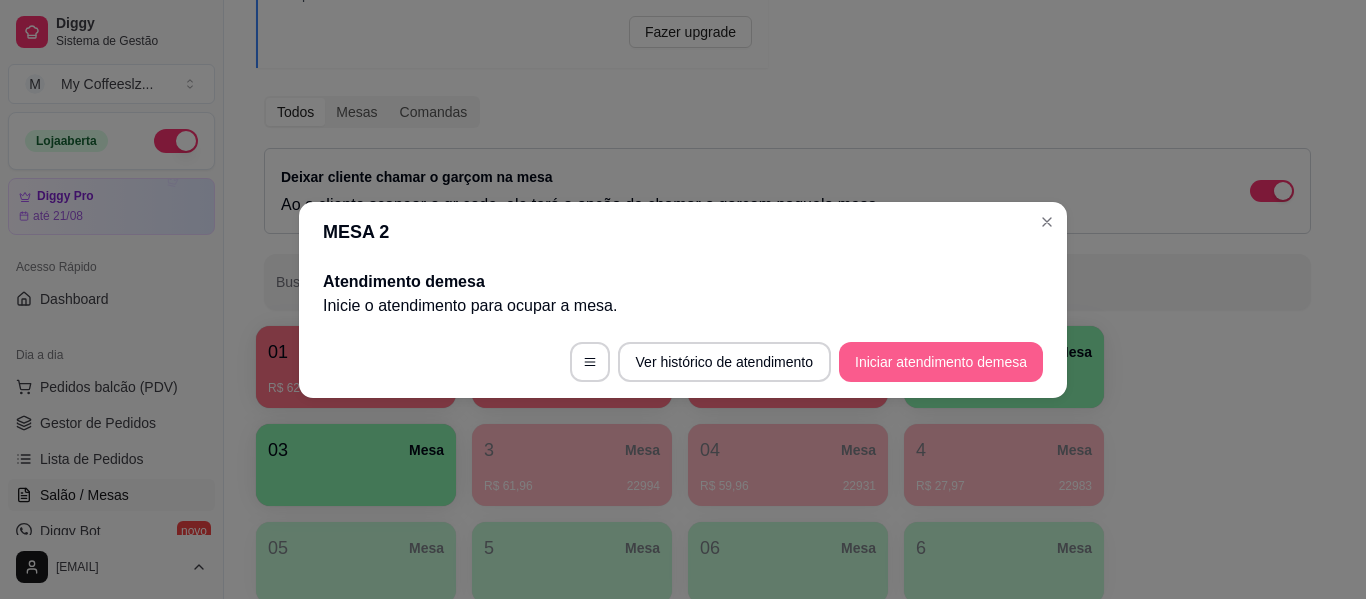 click on "Iniciar atendimento de  mesa" at bounding box center [941, 362] 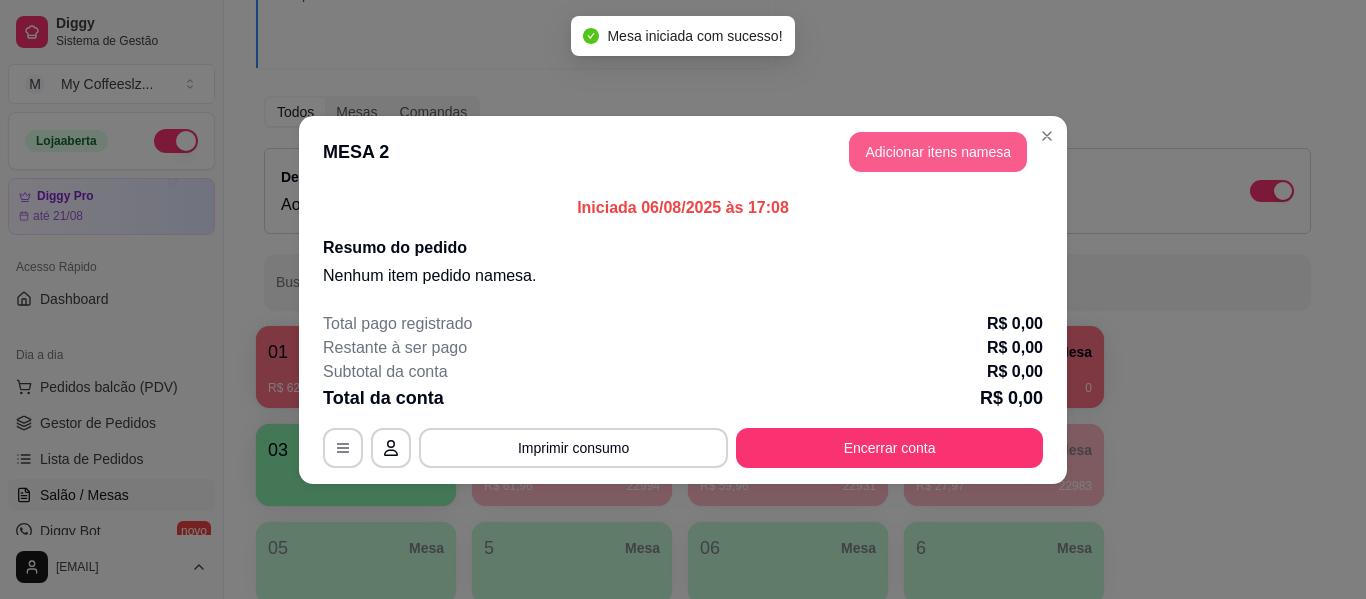 click on "Adicionar itens na  mesa" at bounding box center [938, 152] 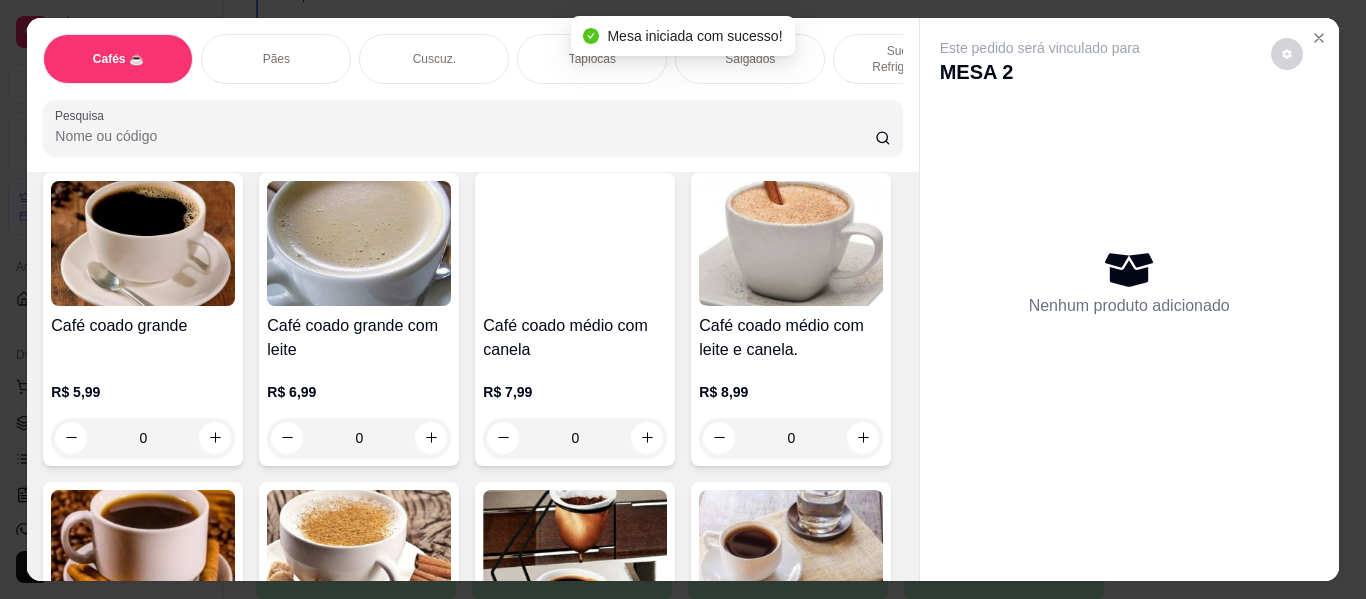 scroll, scrollTop: 500, scrollLeft: 0, axis: vertical 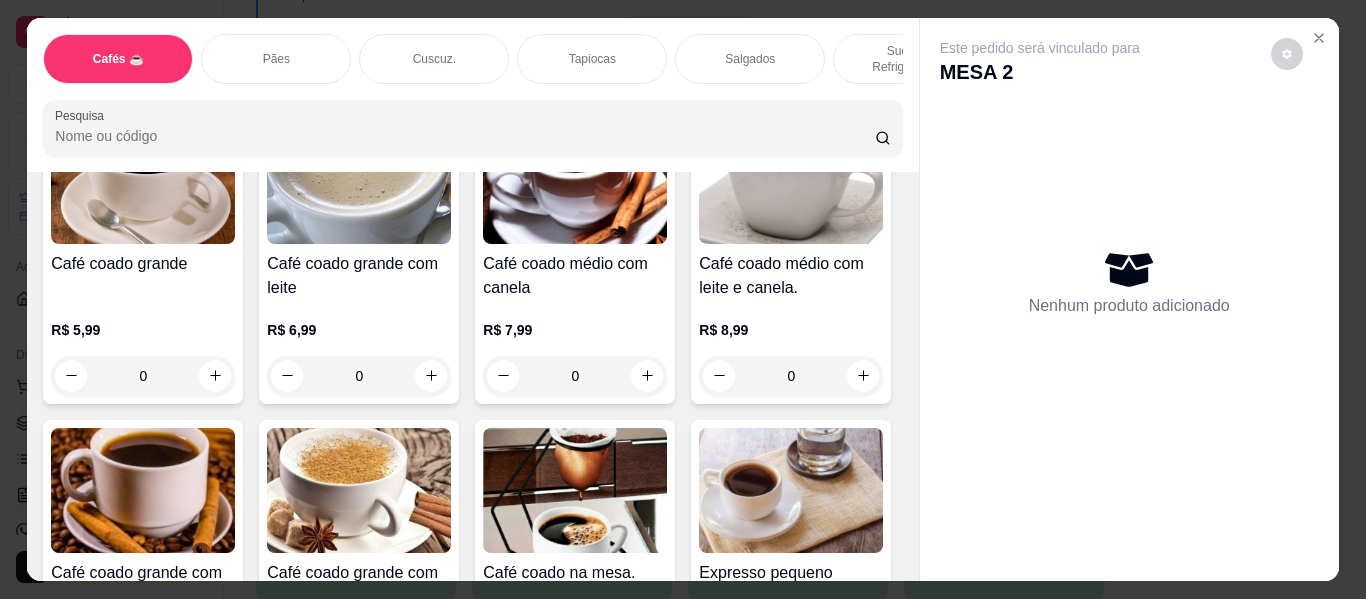 click 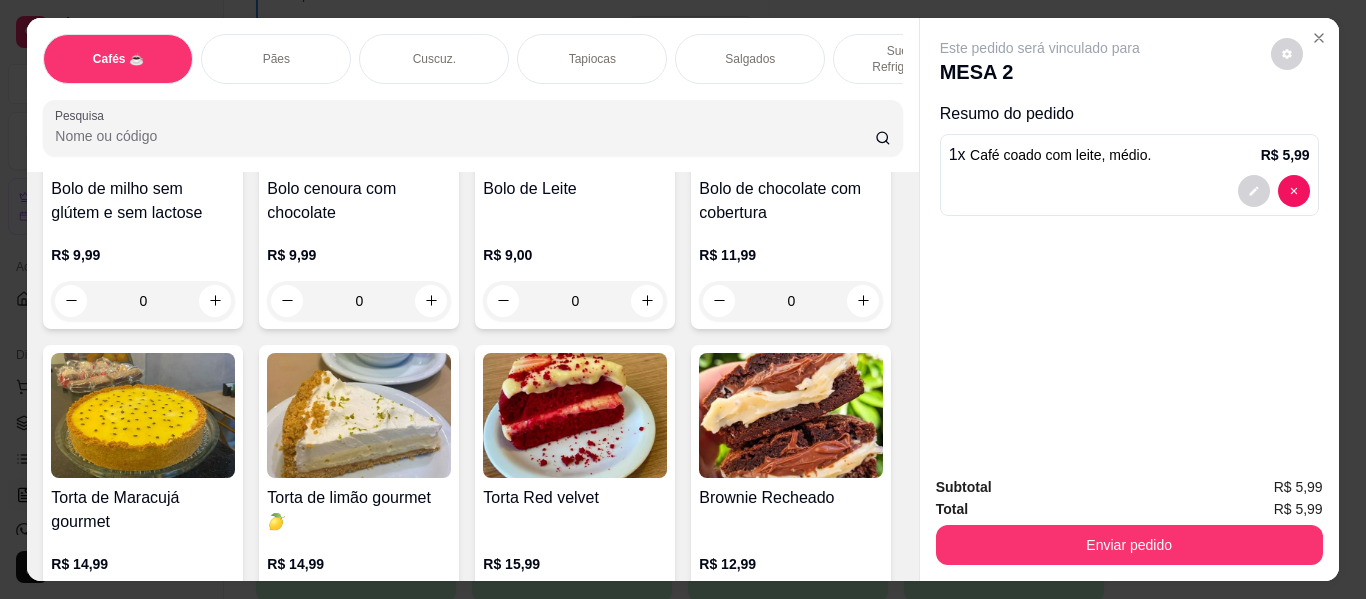 scroll, scrollTop: 8401, scrollLeft: 0, axis: vertical 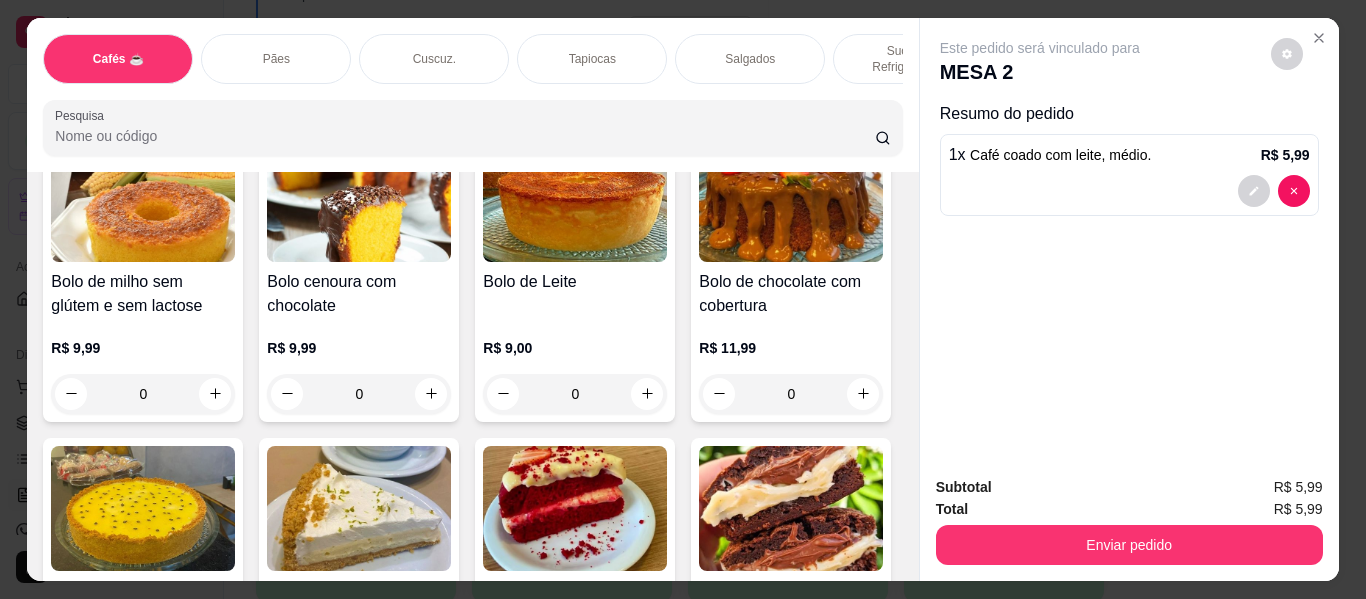 click 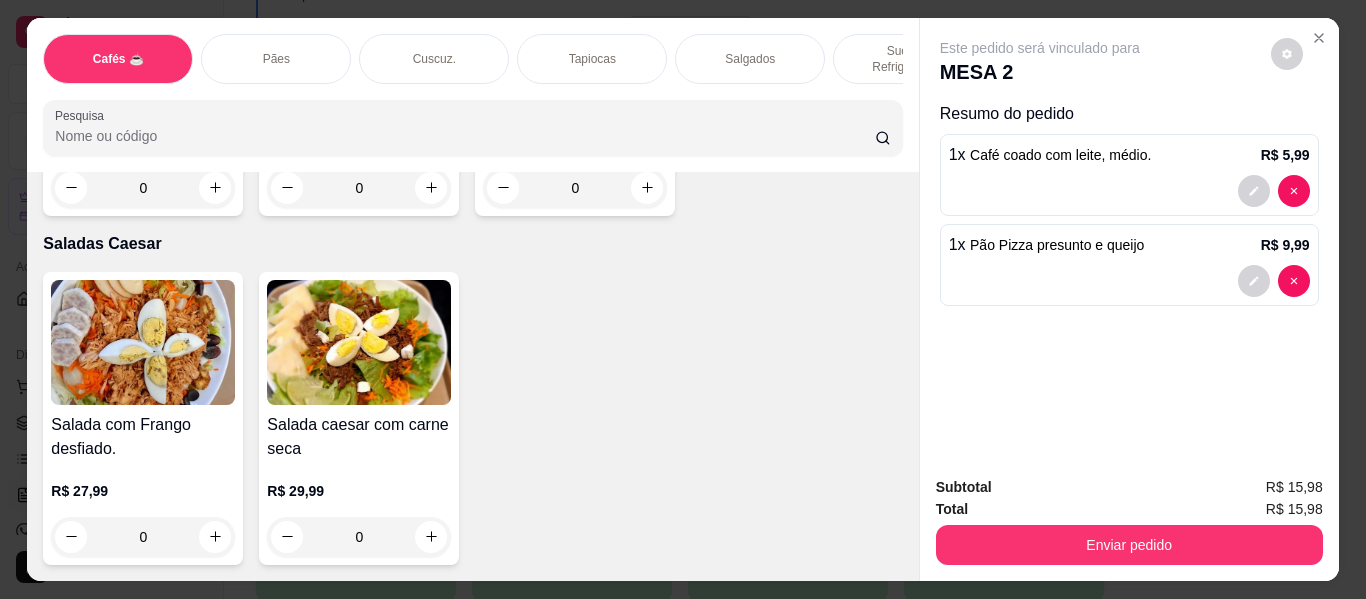 scroll, scrollTop: 11301, scrollLeft: 0, axis: vertical 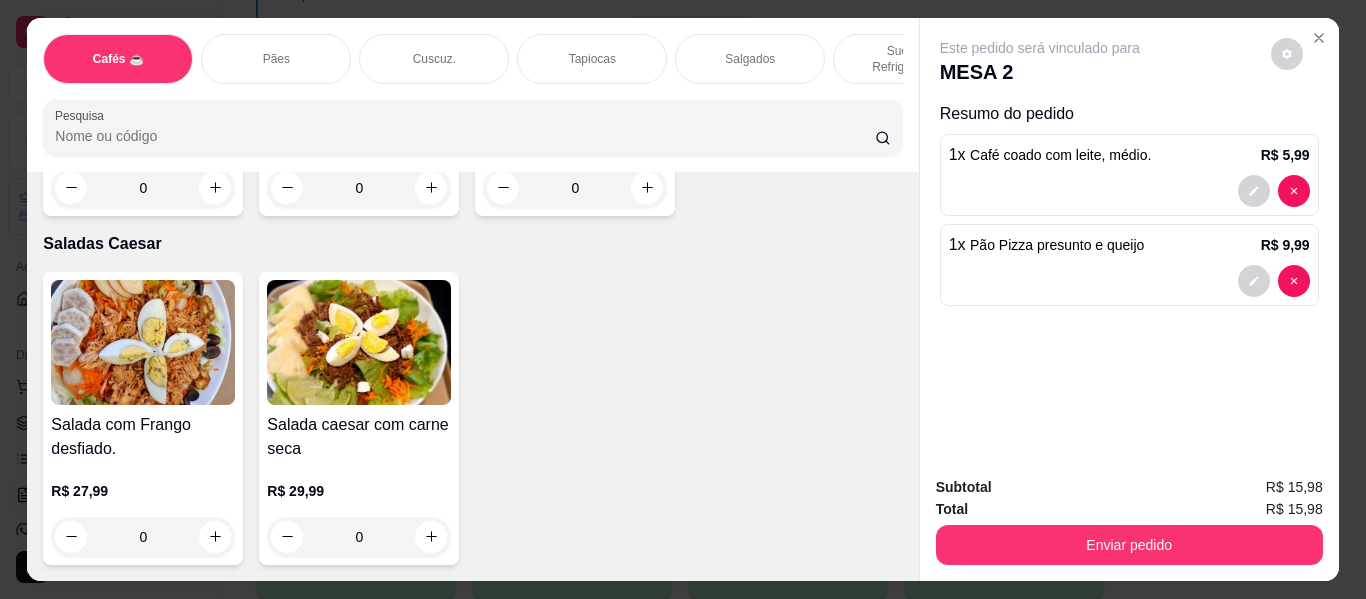type on "1" 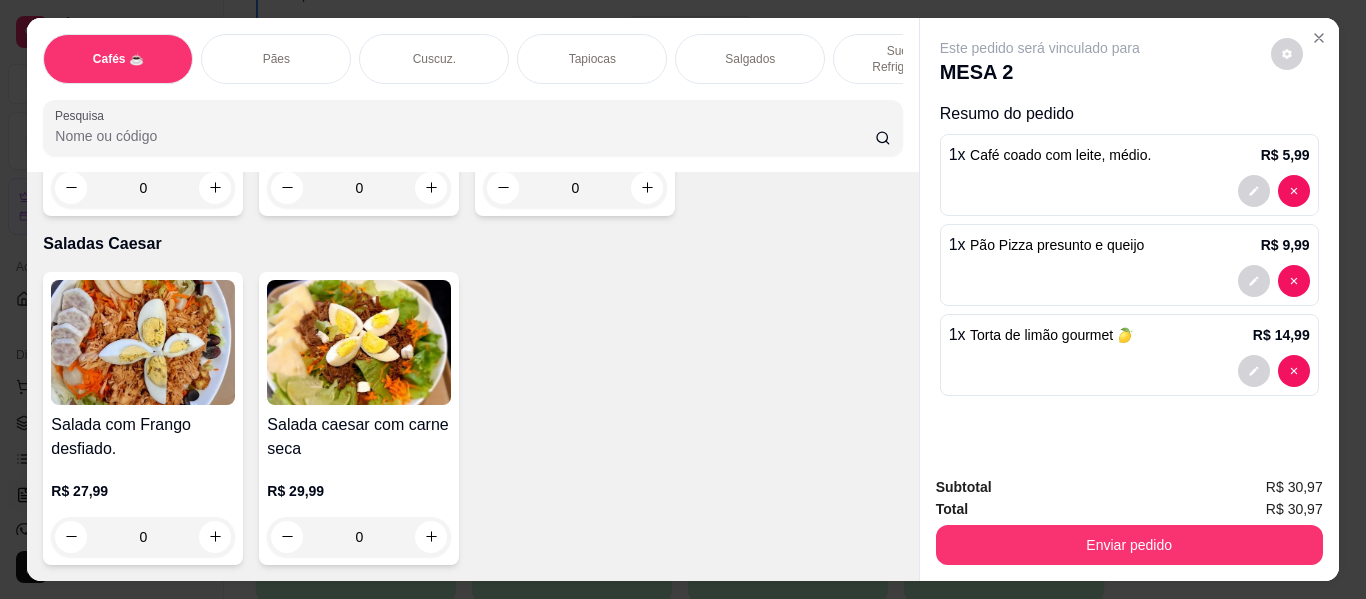 scroll, scrollTop: 12001, scrollLeft: 0, axis: vertical 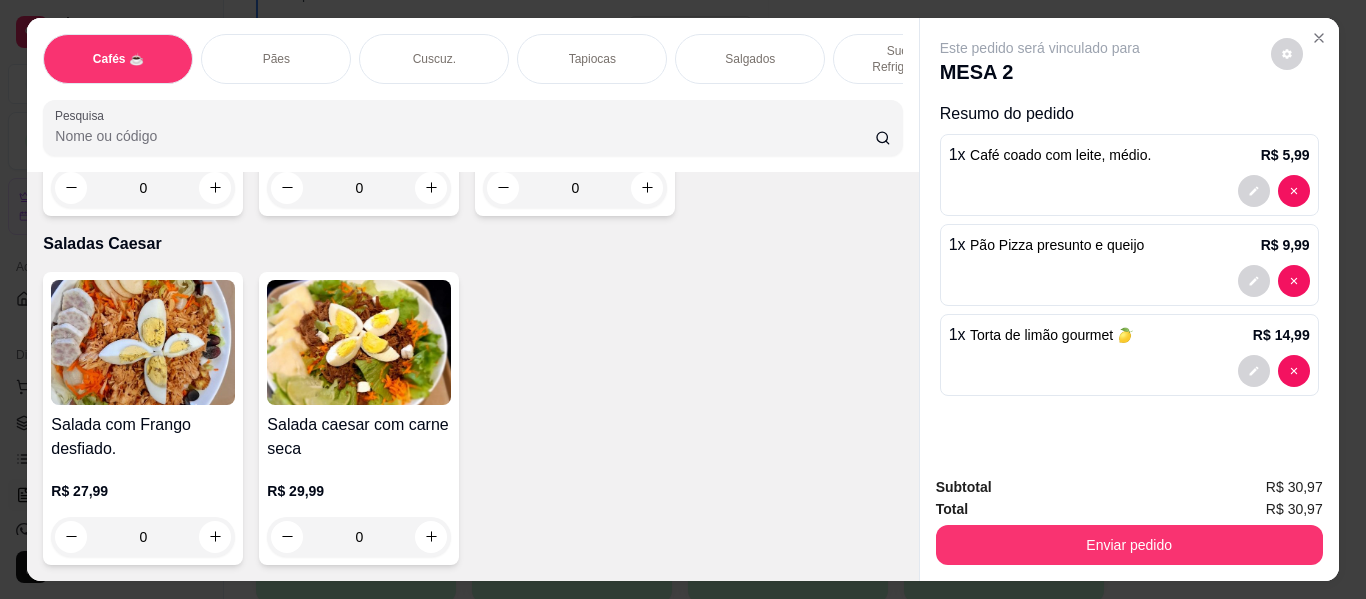 click 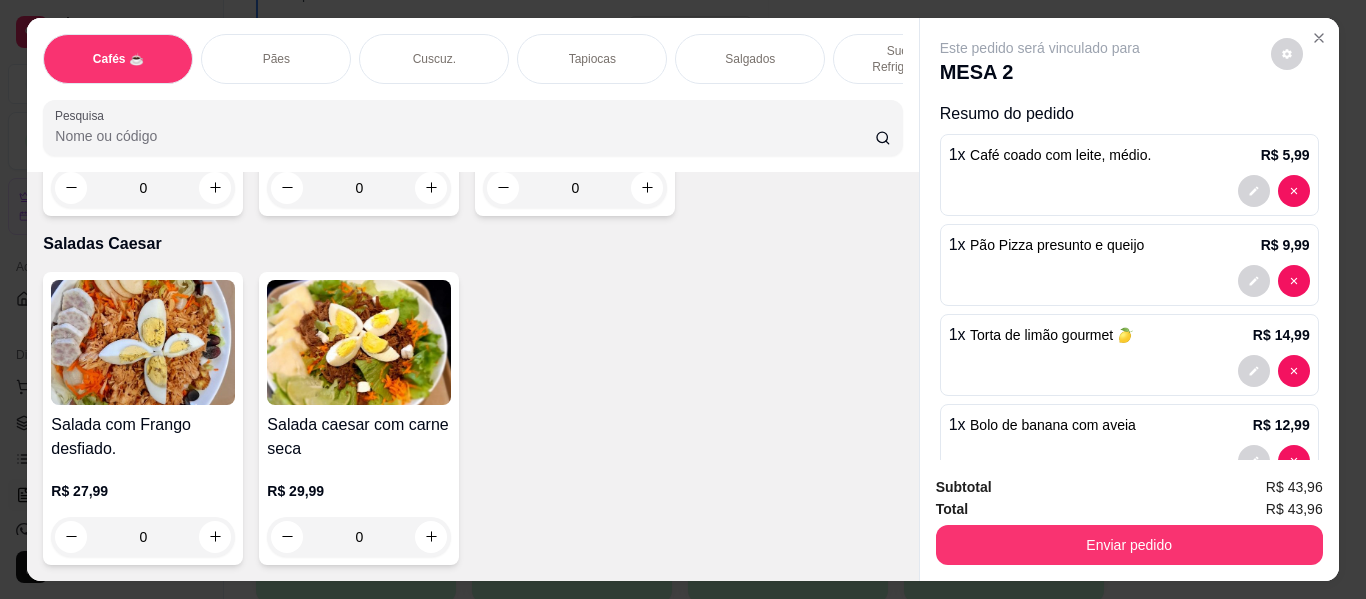 scroll, scrollTop: 12002, scrollLeft: 0, axis: vertical 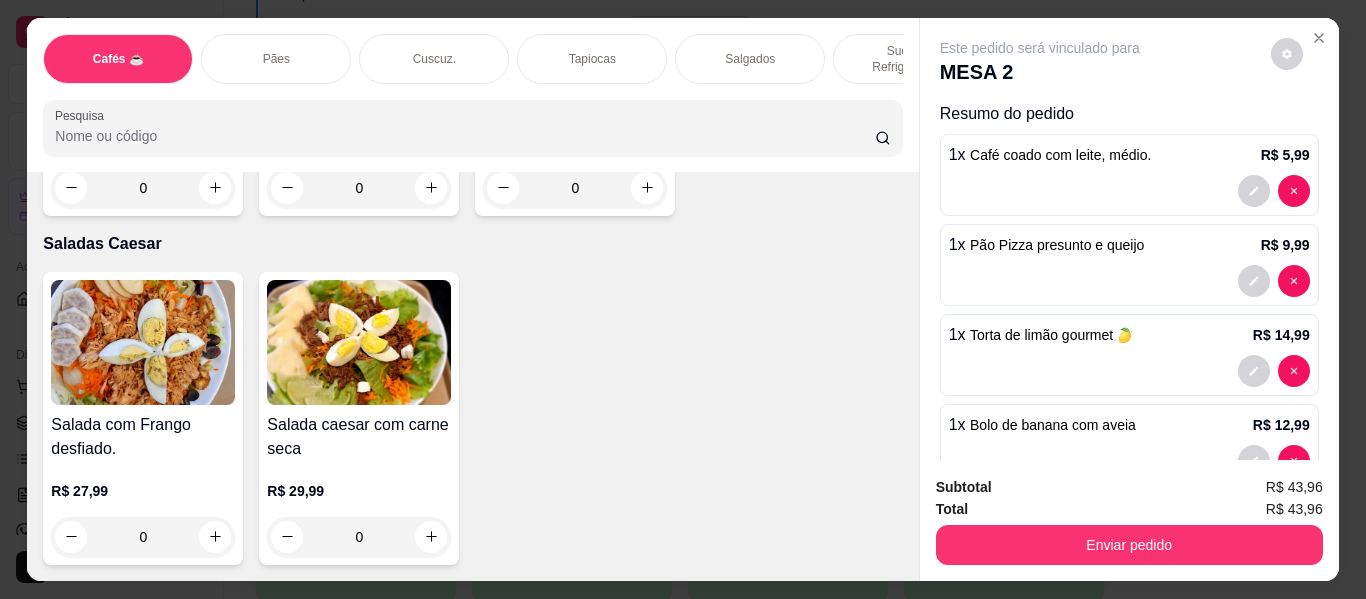 click on "Tapiocas" at bounding box center [592, 59] 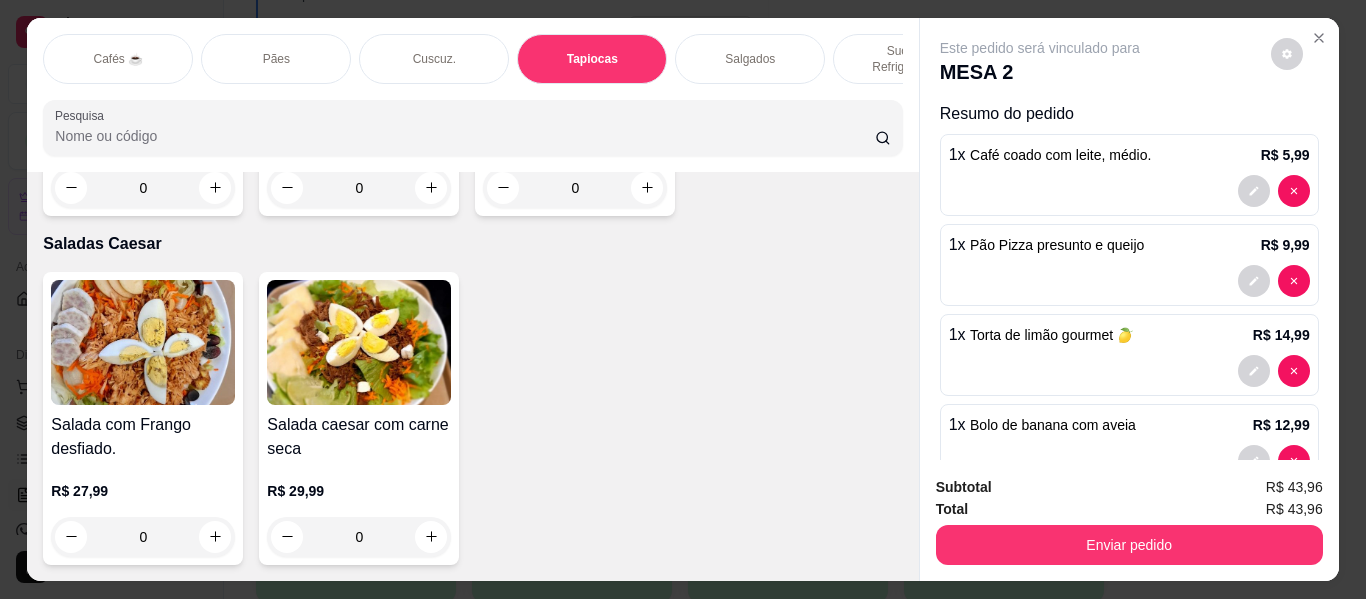 scroll, scrollTop: 6035, scrollLeft: 0, axis: vertical 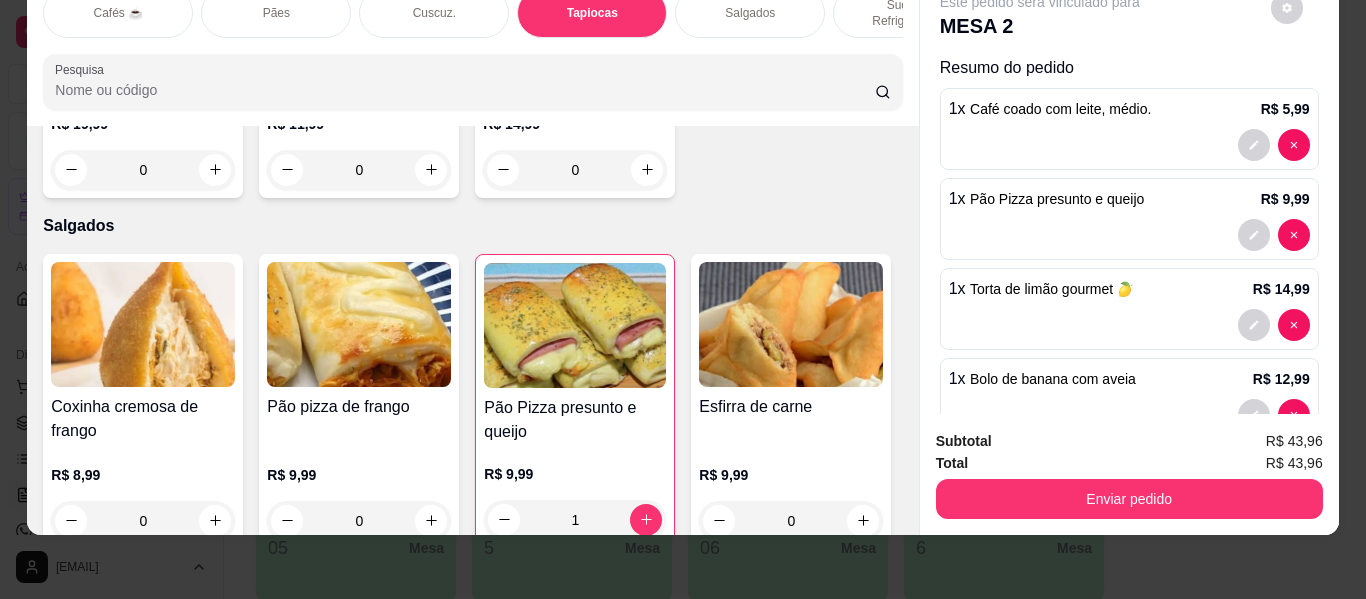 click 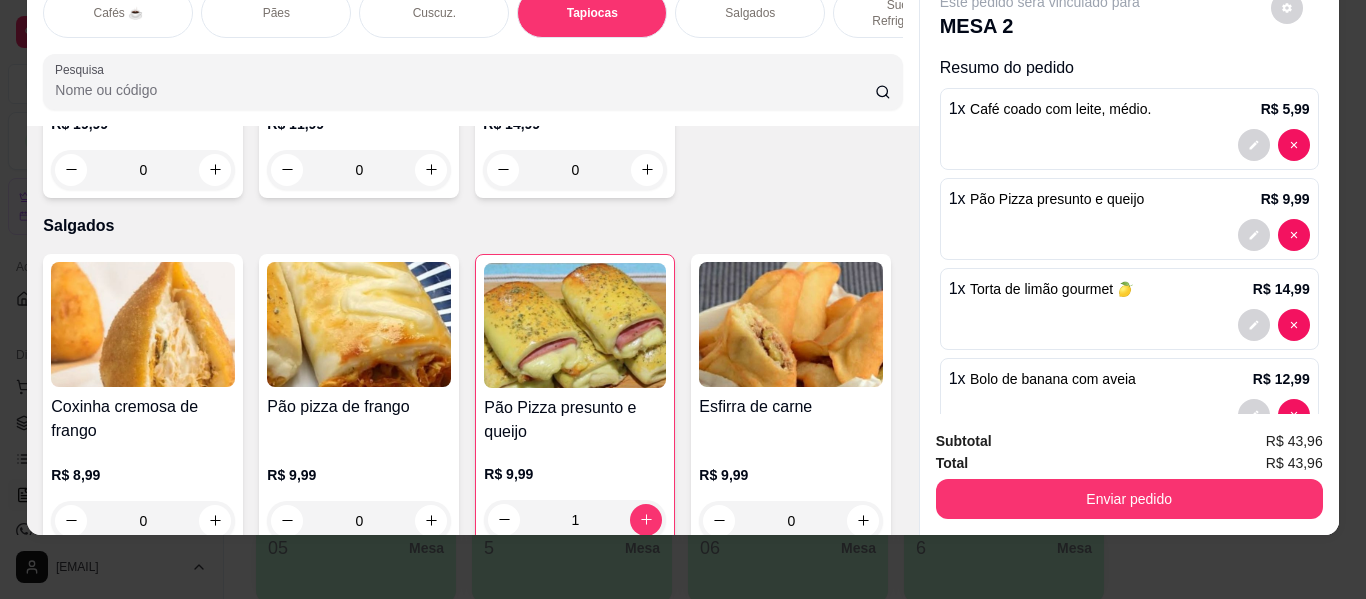 type on "1" 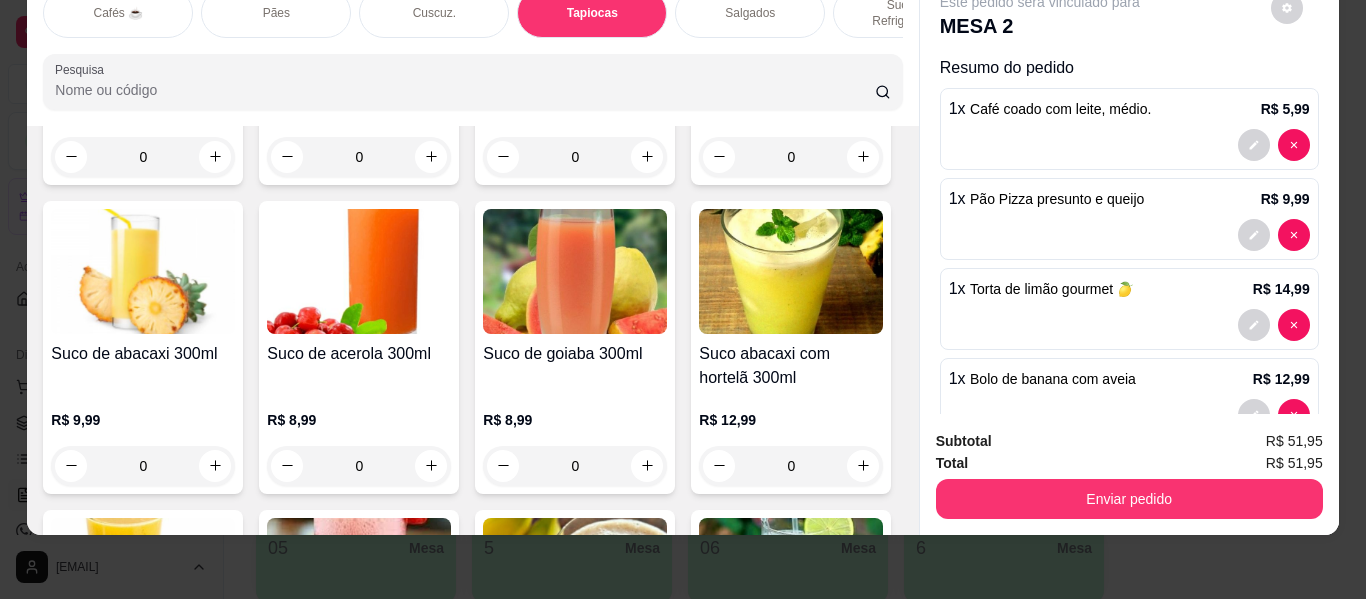 scroll, scrollTop: 6935, scrollLeft: 0, axis: vertical 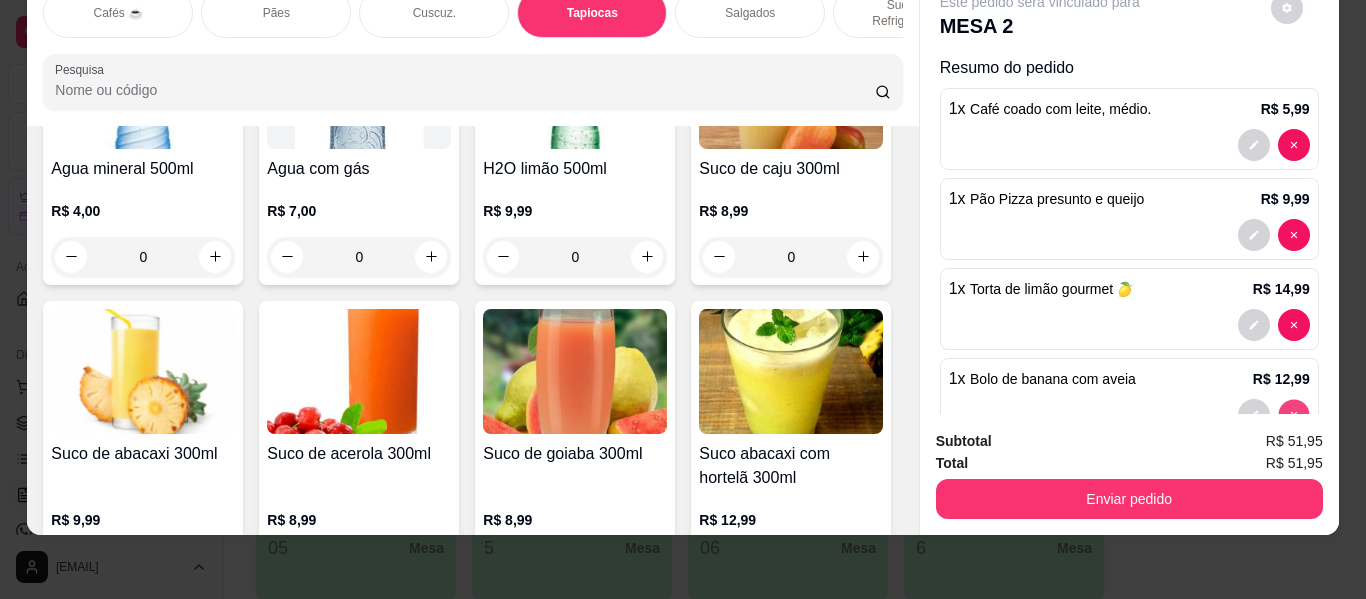 type on "0" 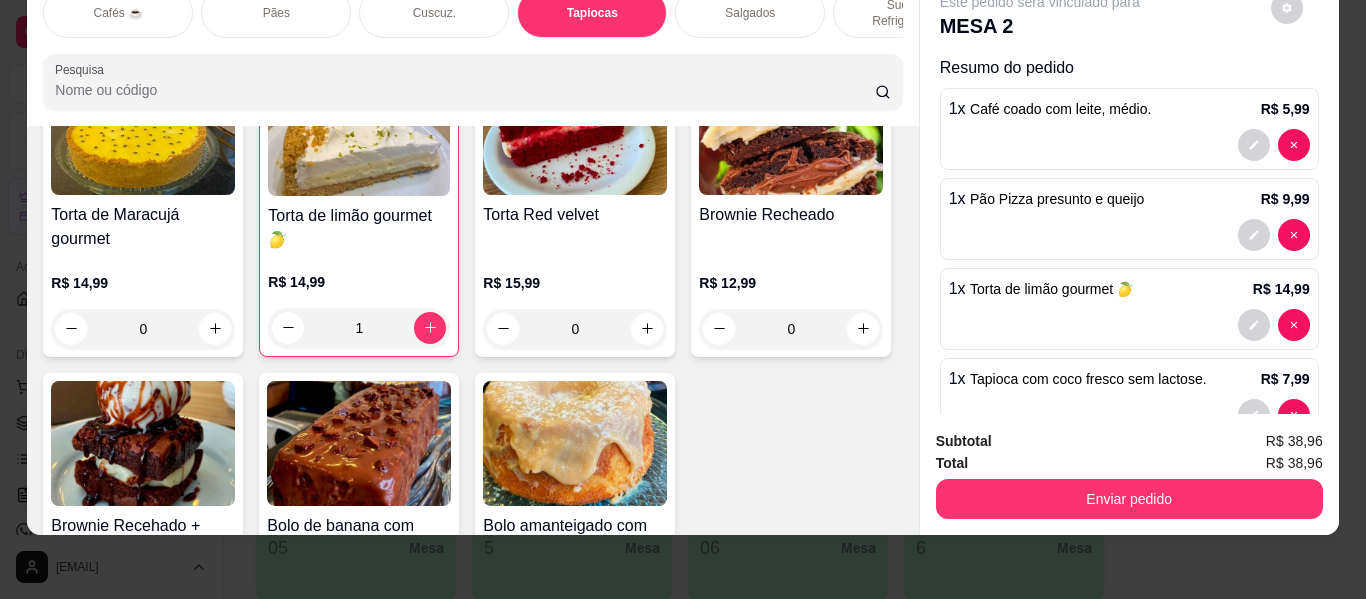 scroll, scrollTop: 8335, scrollLeft: 0, axis: vertical 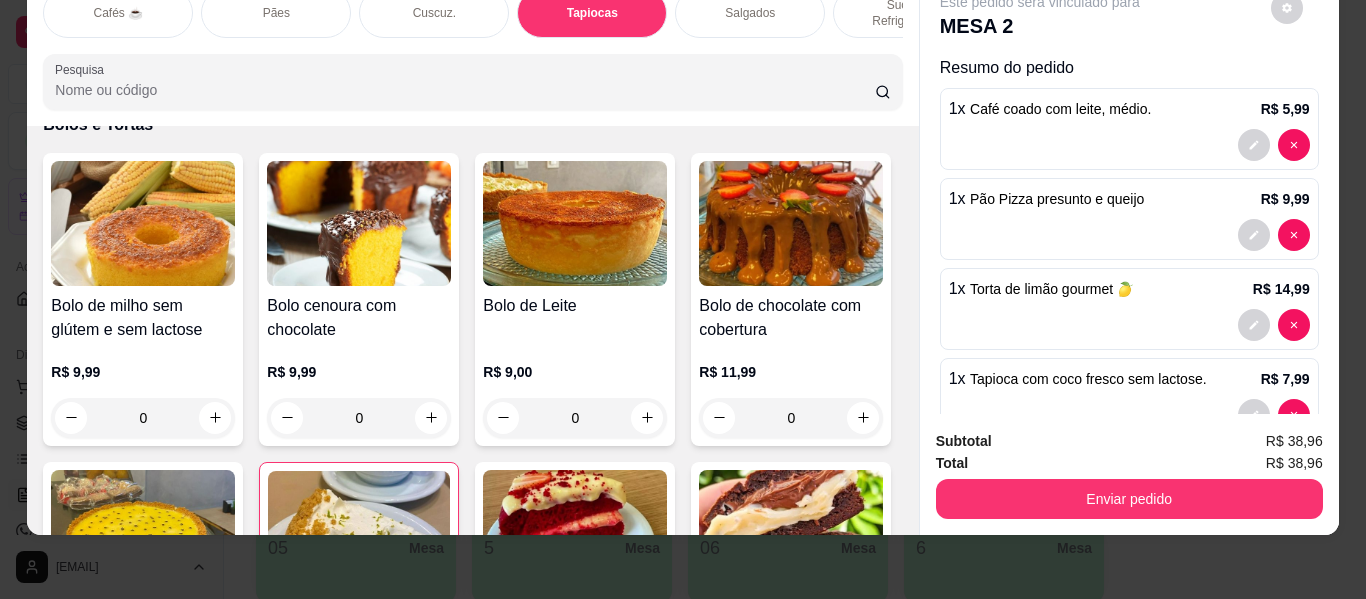 click 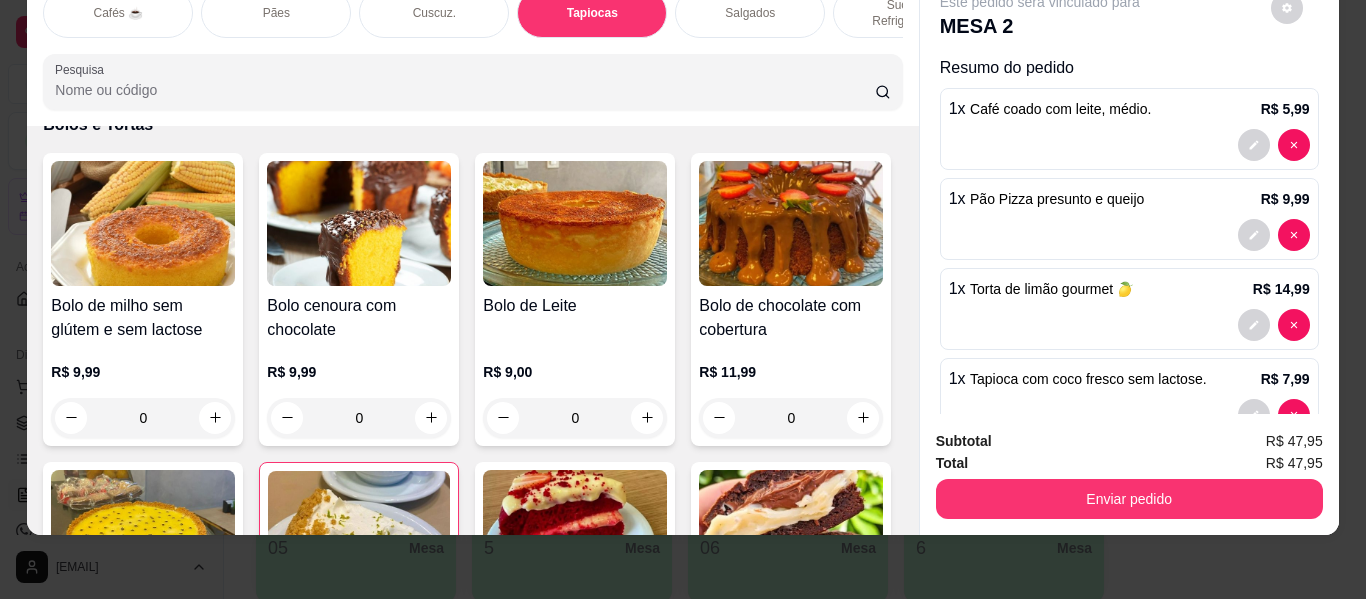 scroll, scrollTop: 8336, scrollLeft: 0, axis: vertical 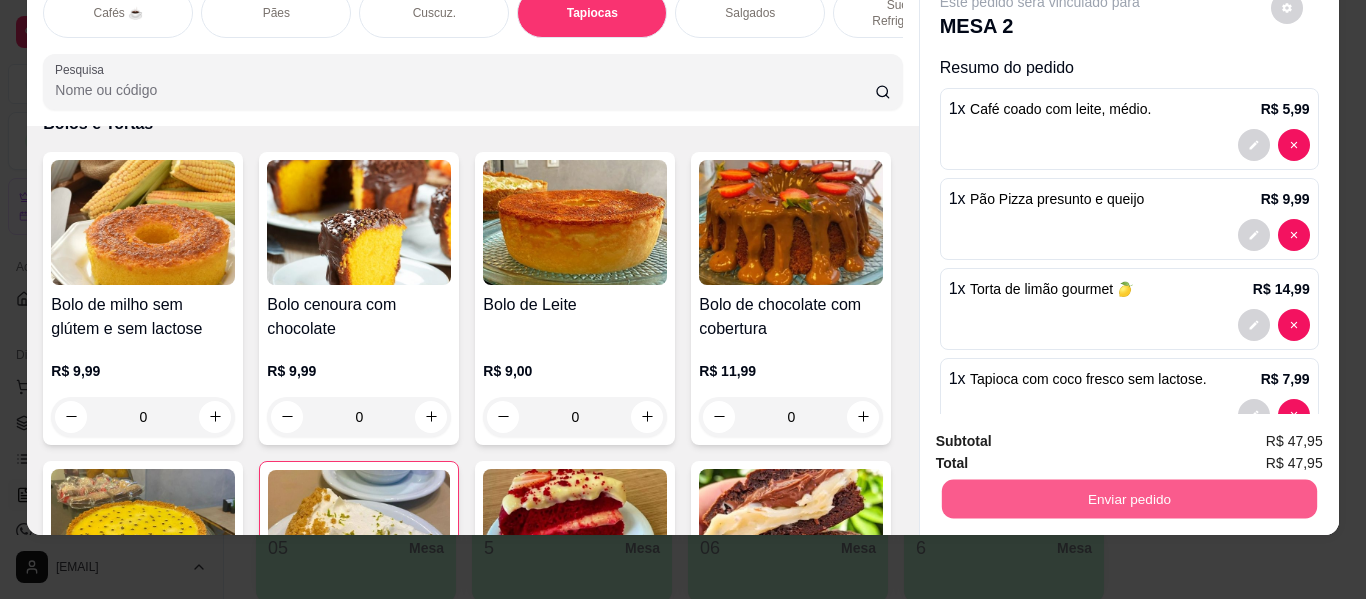 click on "Enviar pedido" at bounding box center [1128, 499] 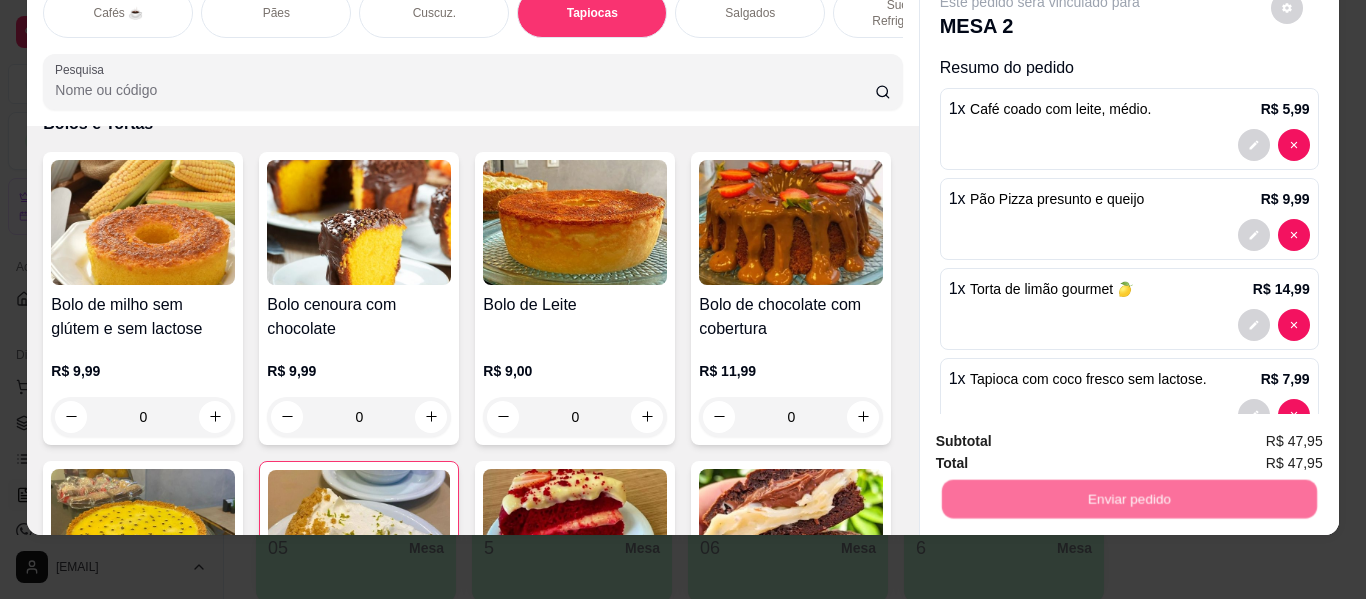 click on "Não registrar e enviar pedido" at bounding box center [1063, 435] 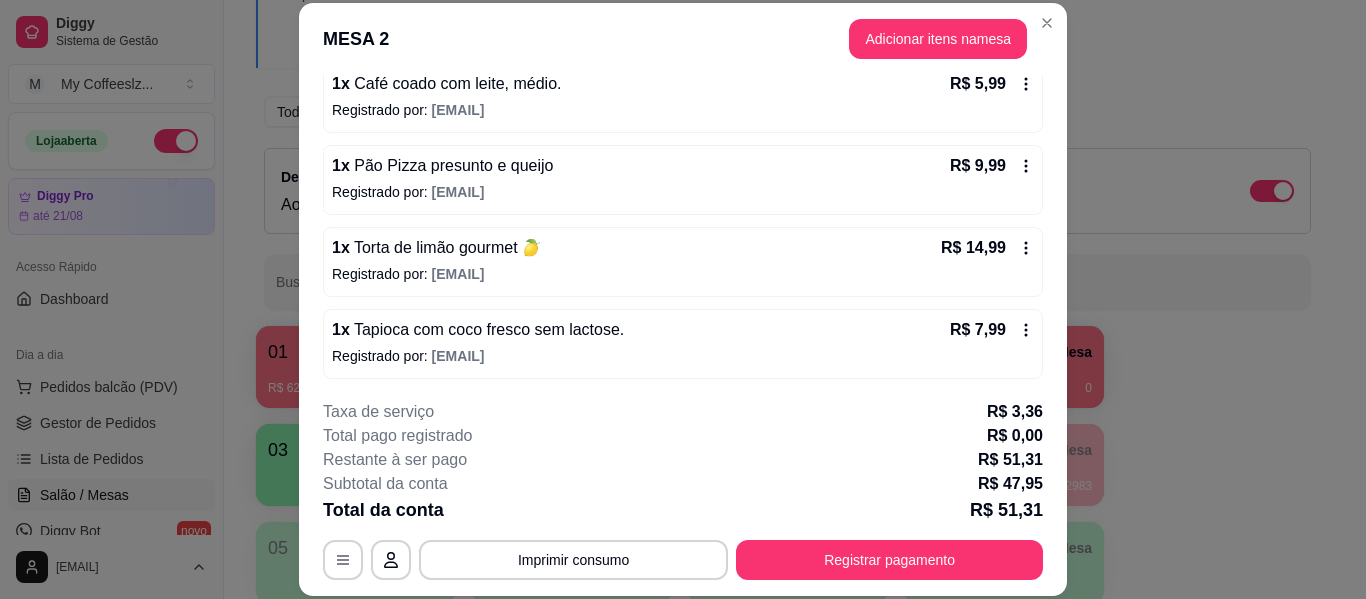 scroll, scrollTop: 286, scrollLeft: 0, axis: vertical 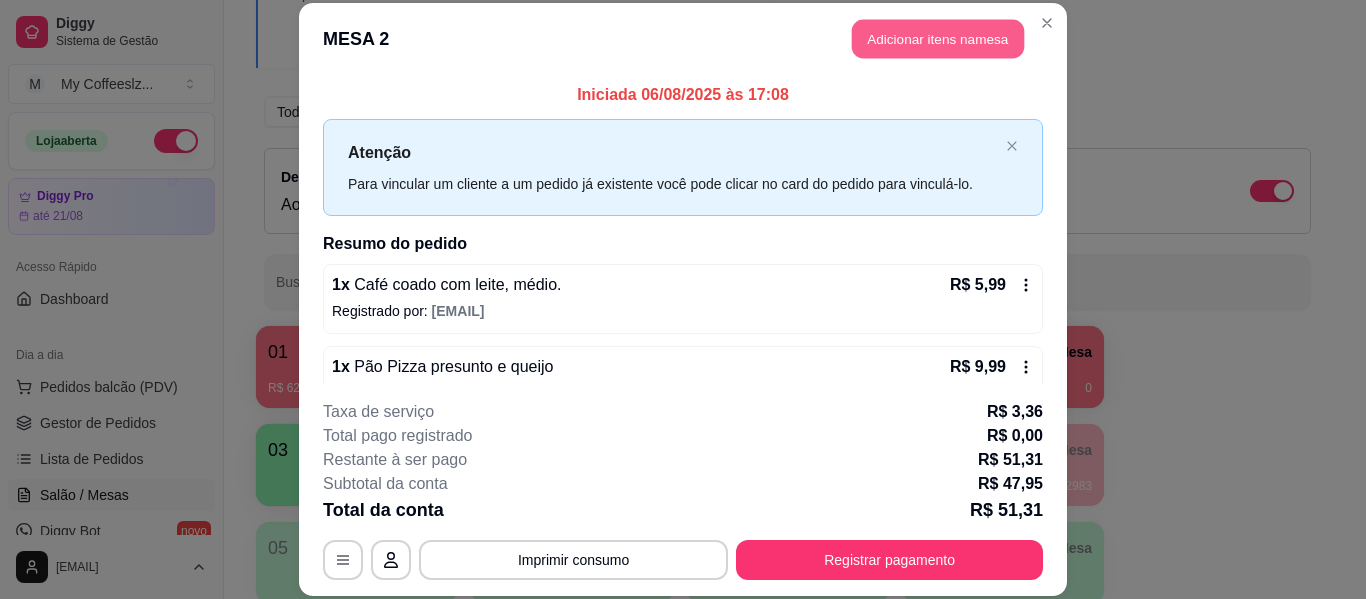 click on "Adicionar itens na  mesa" at bounding box center [938, 39] 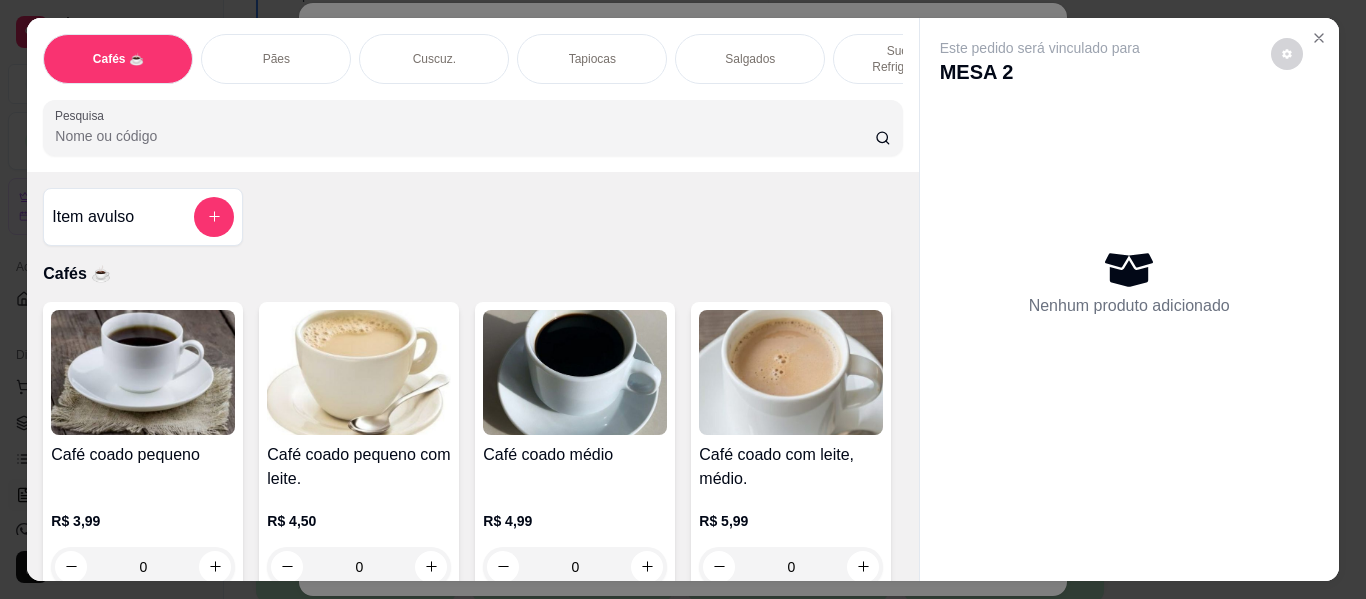 click 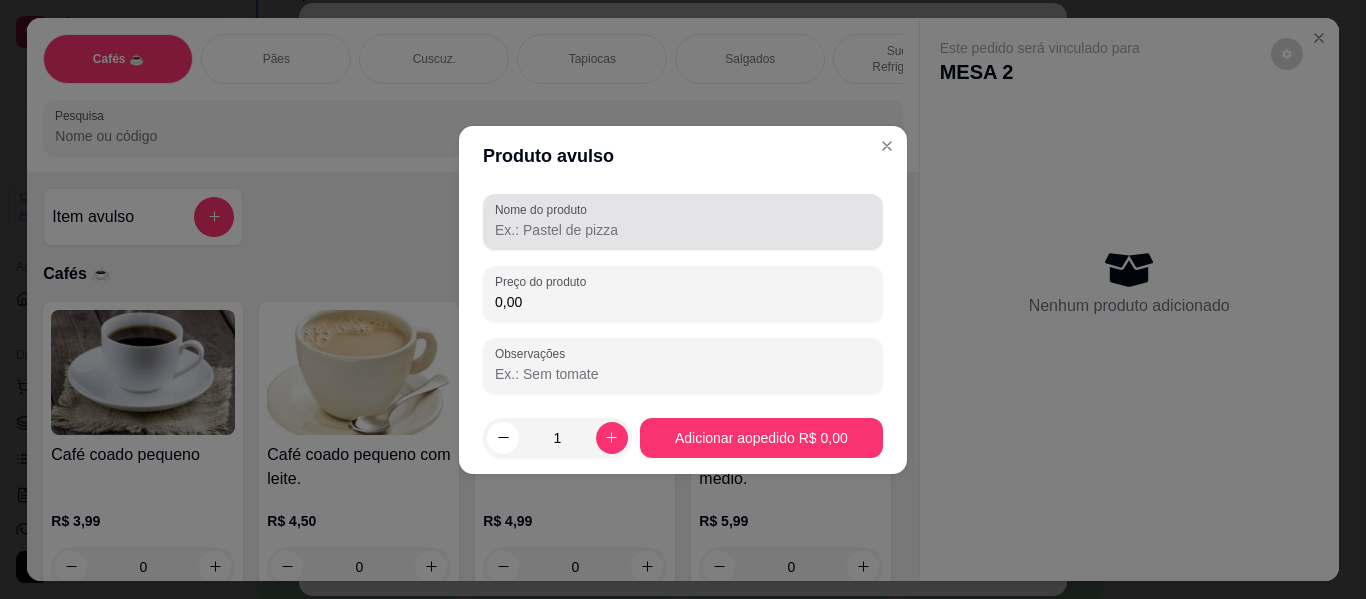 click at bounding box center [683, 222] 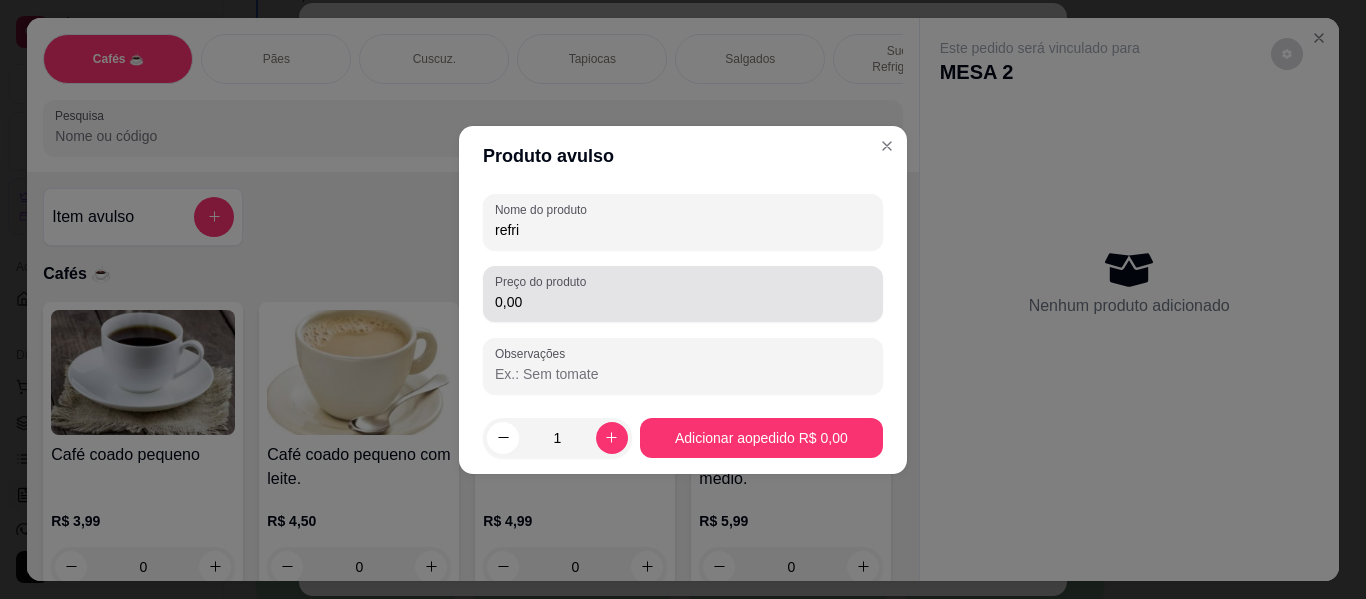 type on "refri" 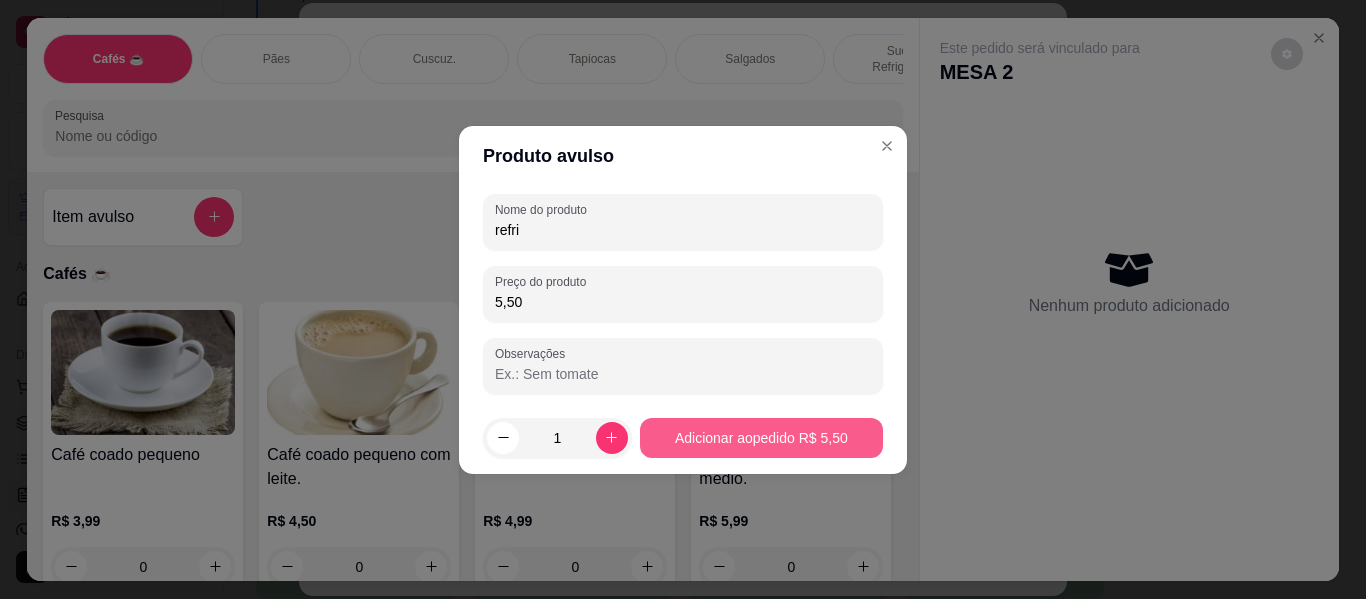 type on "5,50" 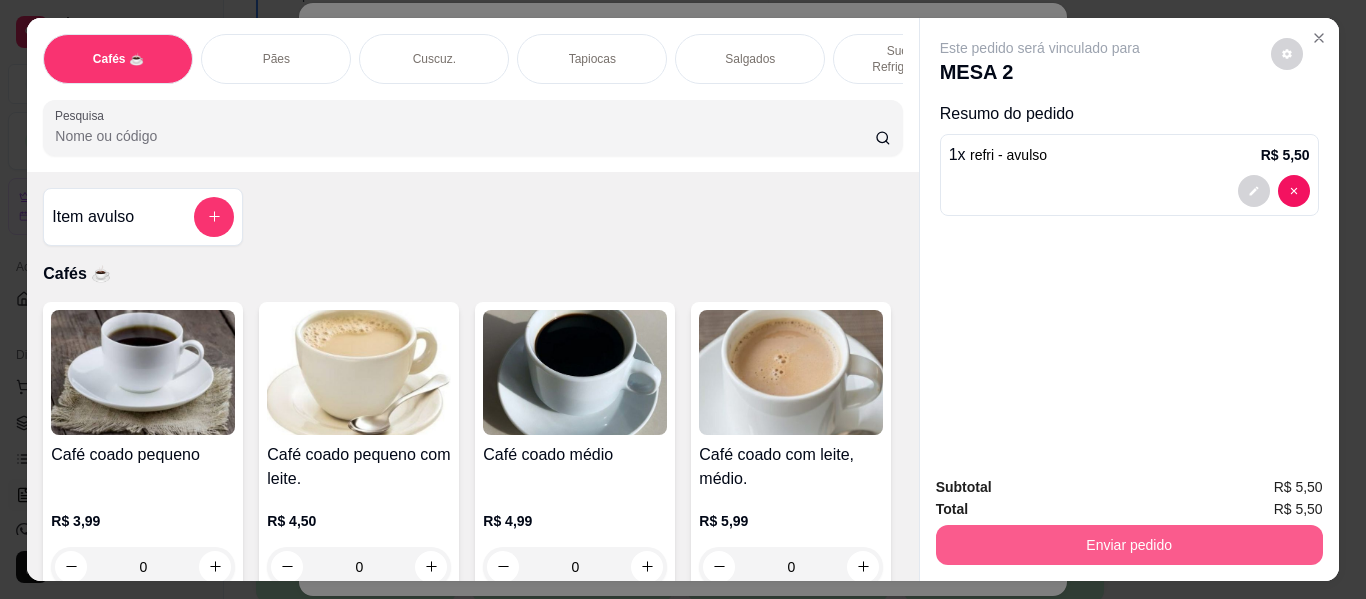 click on "Enviar pedido" at bounding box center [1129, 545] 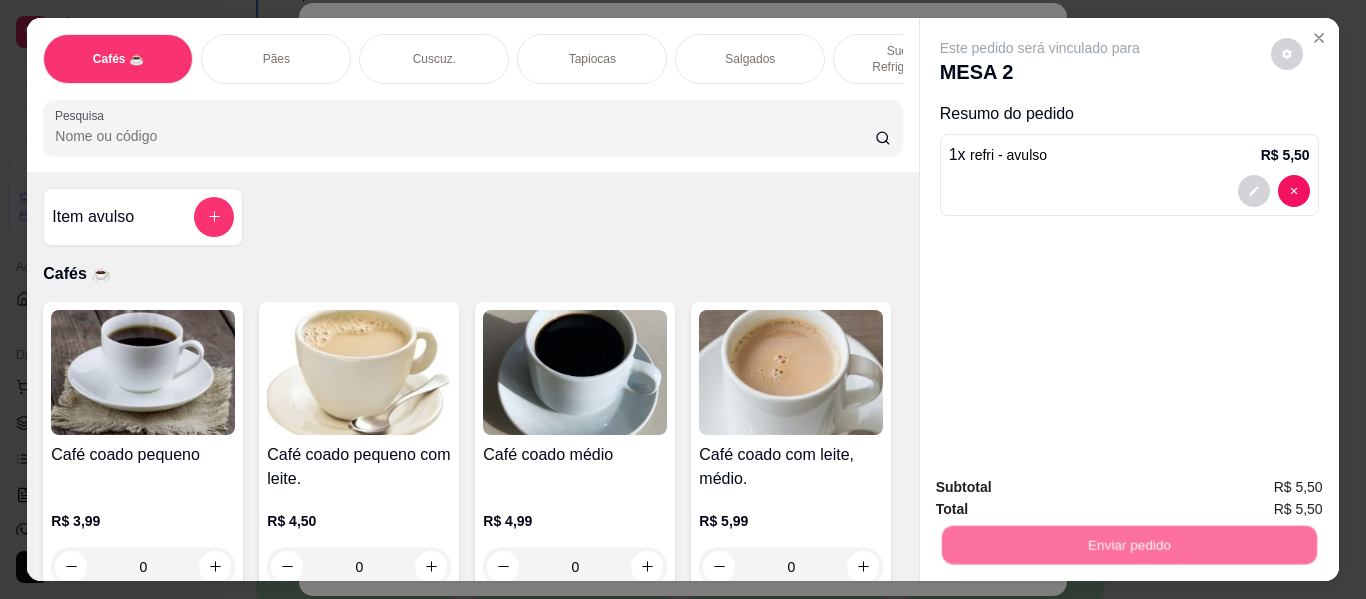 click on "Não registrar e enviar pedido" at bounding box center (1063, 487) 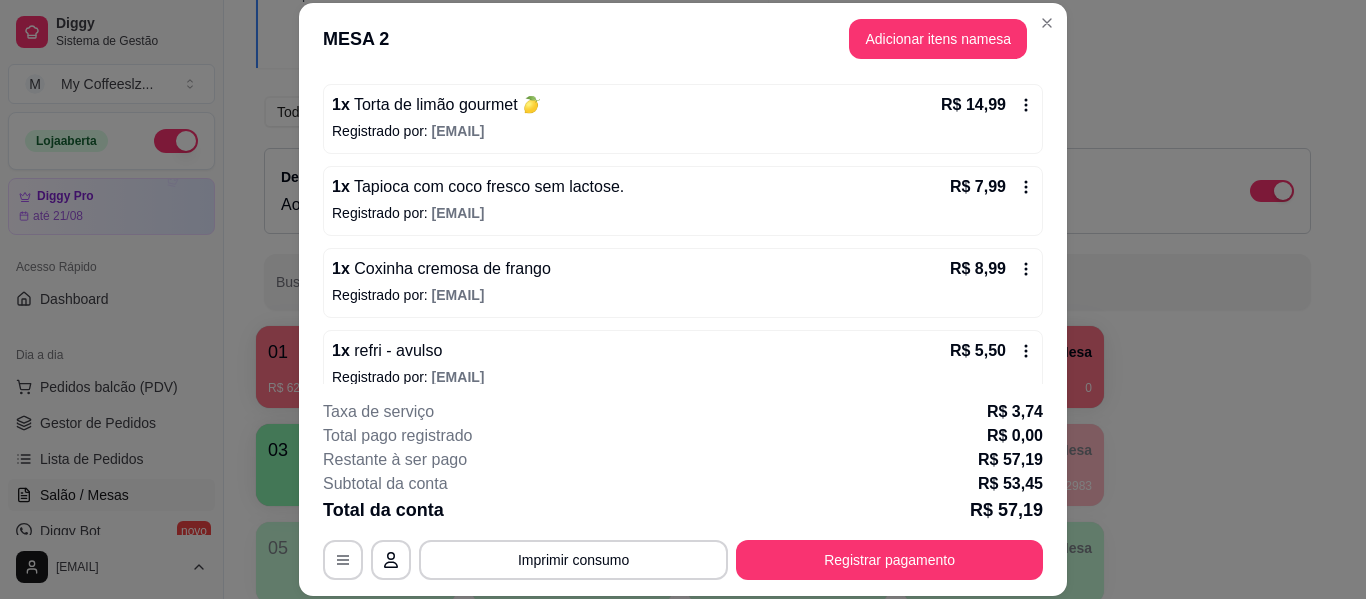 scroll, scrollTop: 368, scrollLeft: 0, axis: vertical 